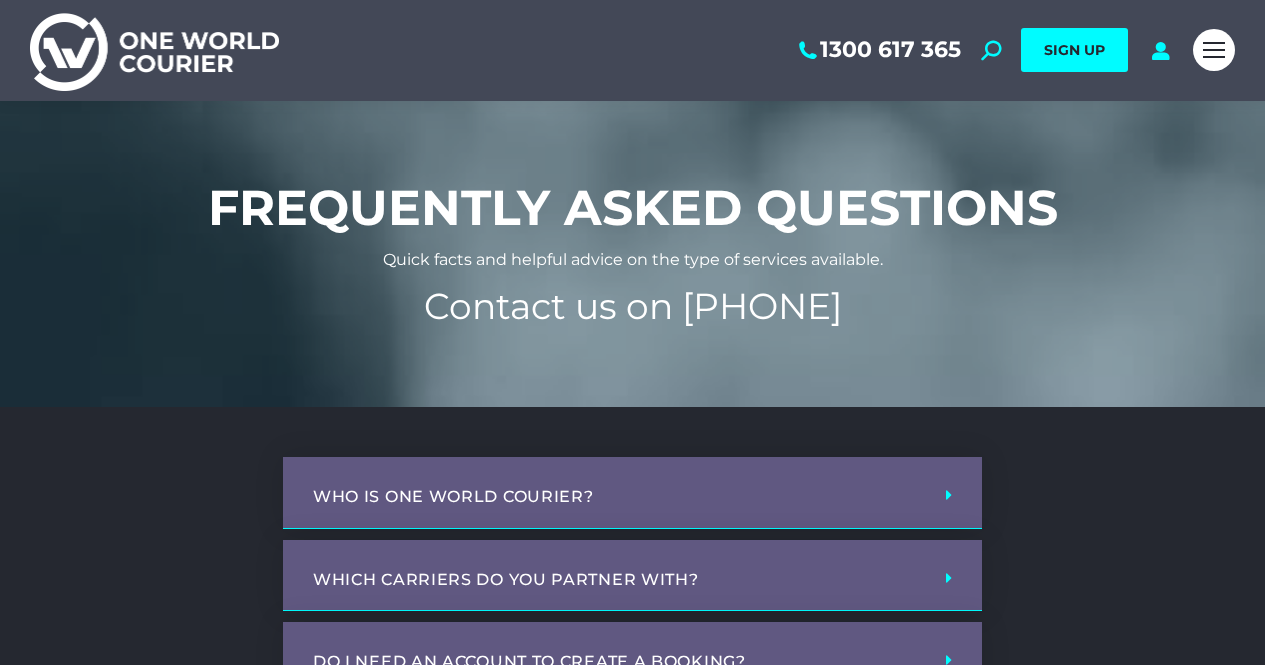 scroll, scrollTop: 0, scrollLeft: 0, axis: both 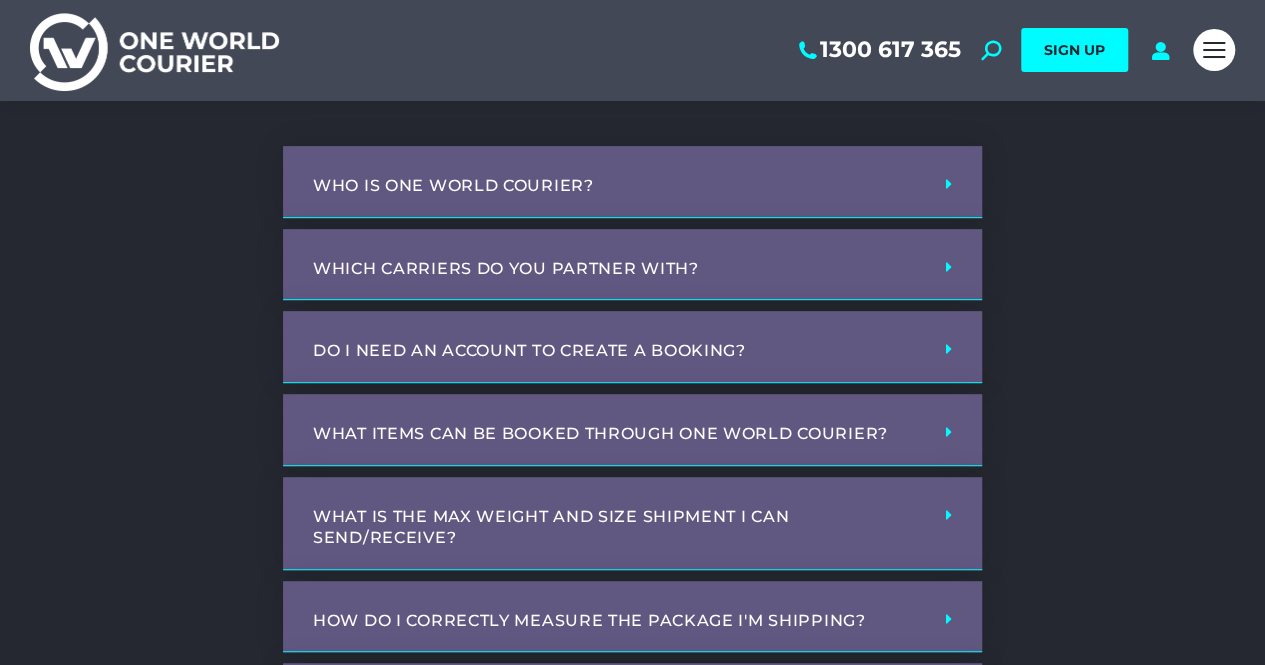 click on "Do I need an account to create a booking?" at bounding box center (632, 347) 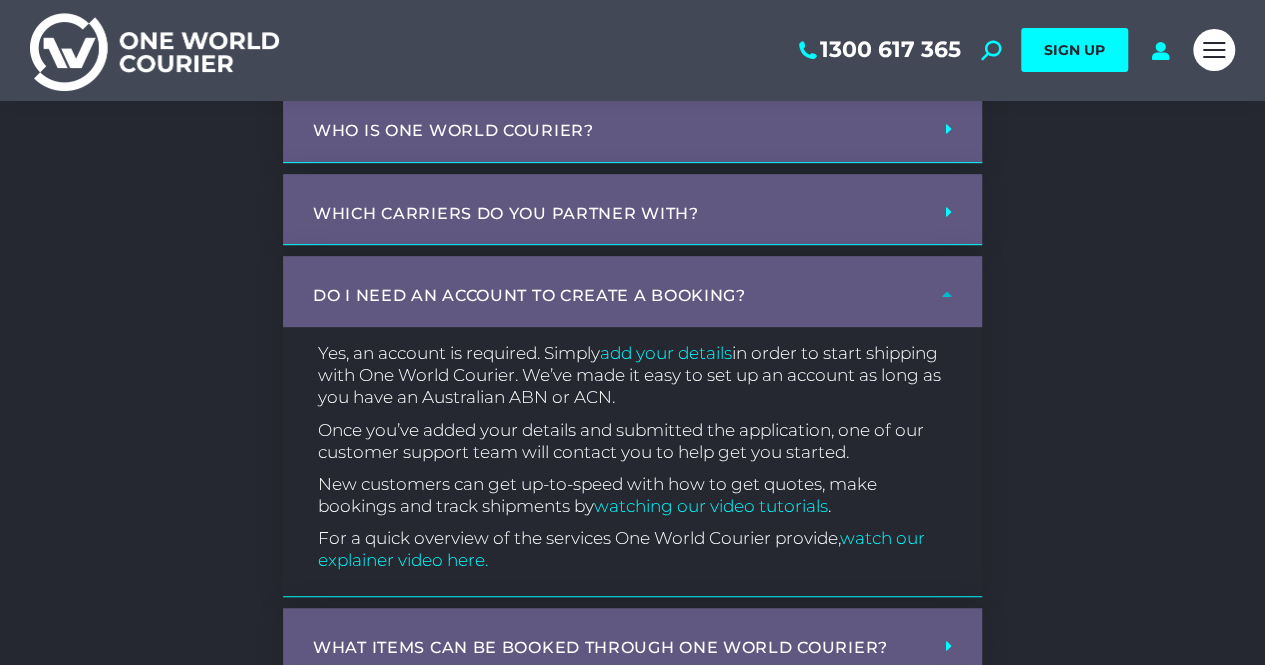scroll, scrollTop: 400, scrollLeft: 0, axis: vertical 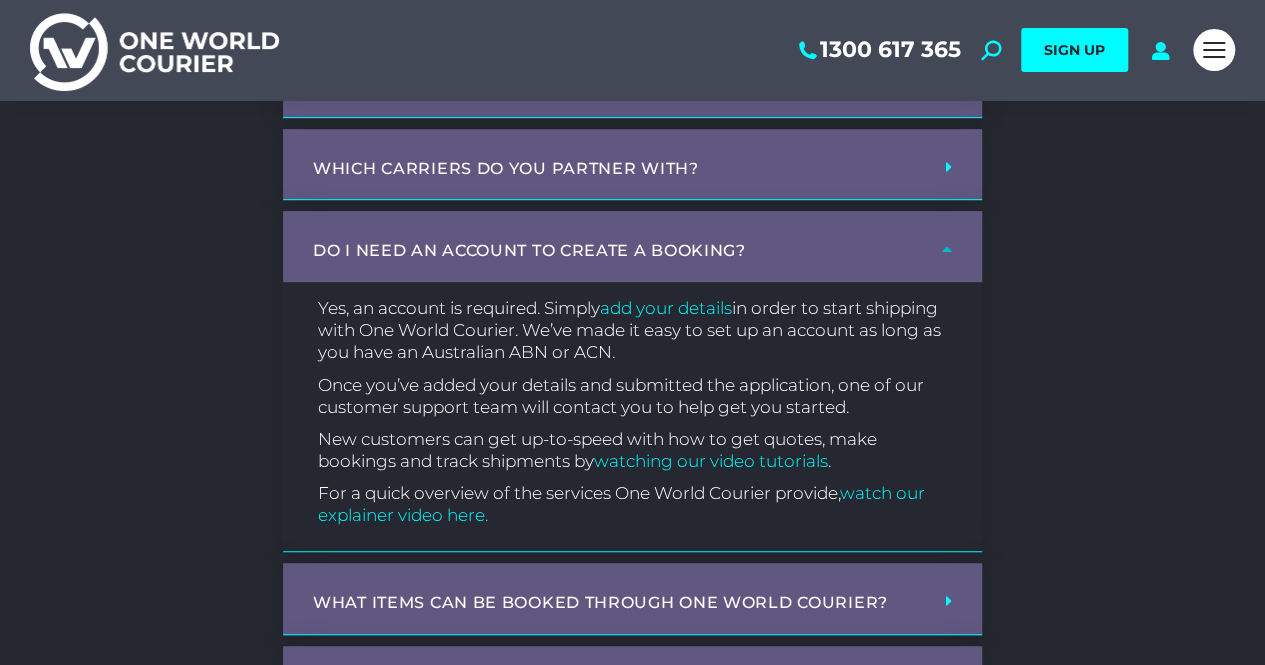 click on "add your details" at bounding box center (666, 308) 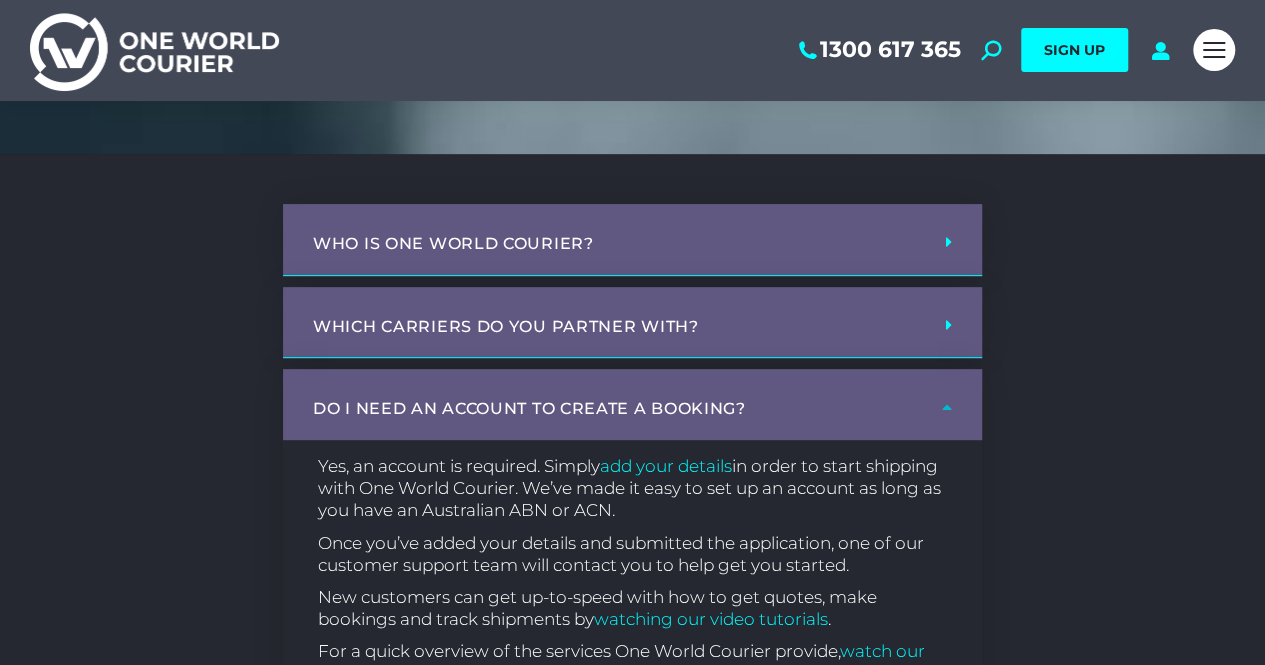 scroll, scrollTop: 0, scrollLeft: 0, axis: both 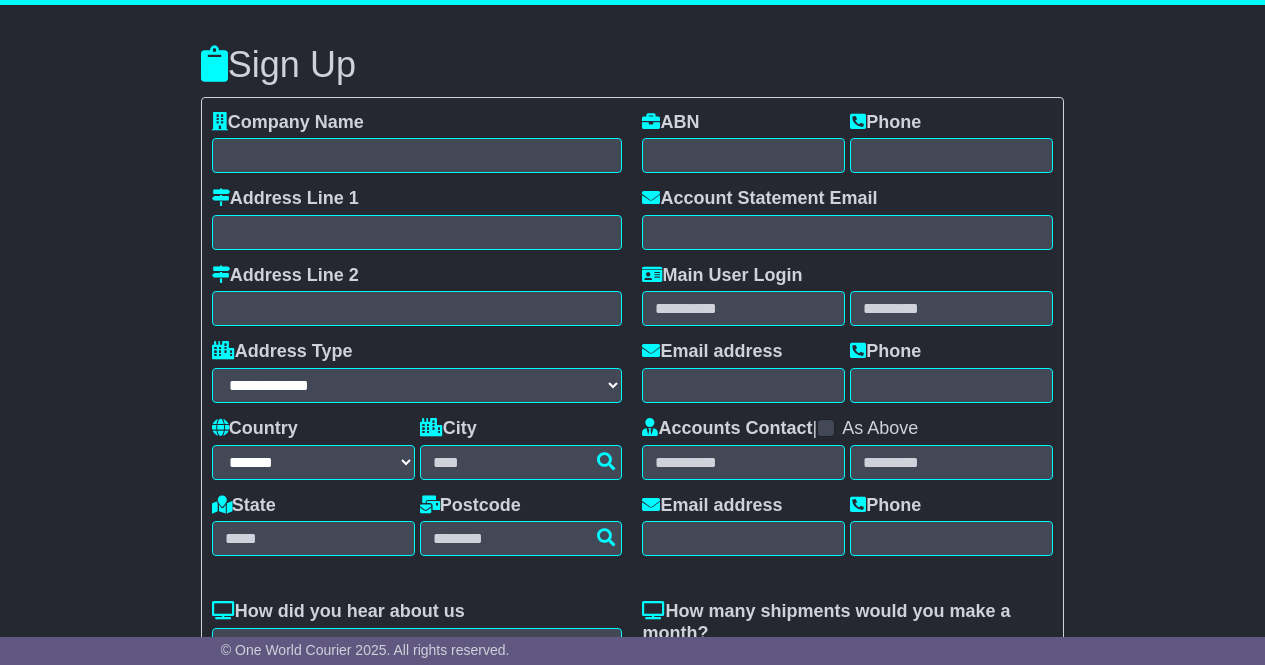 select on "**" 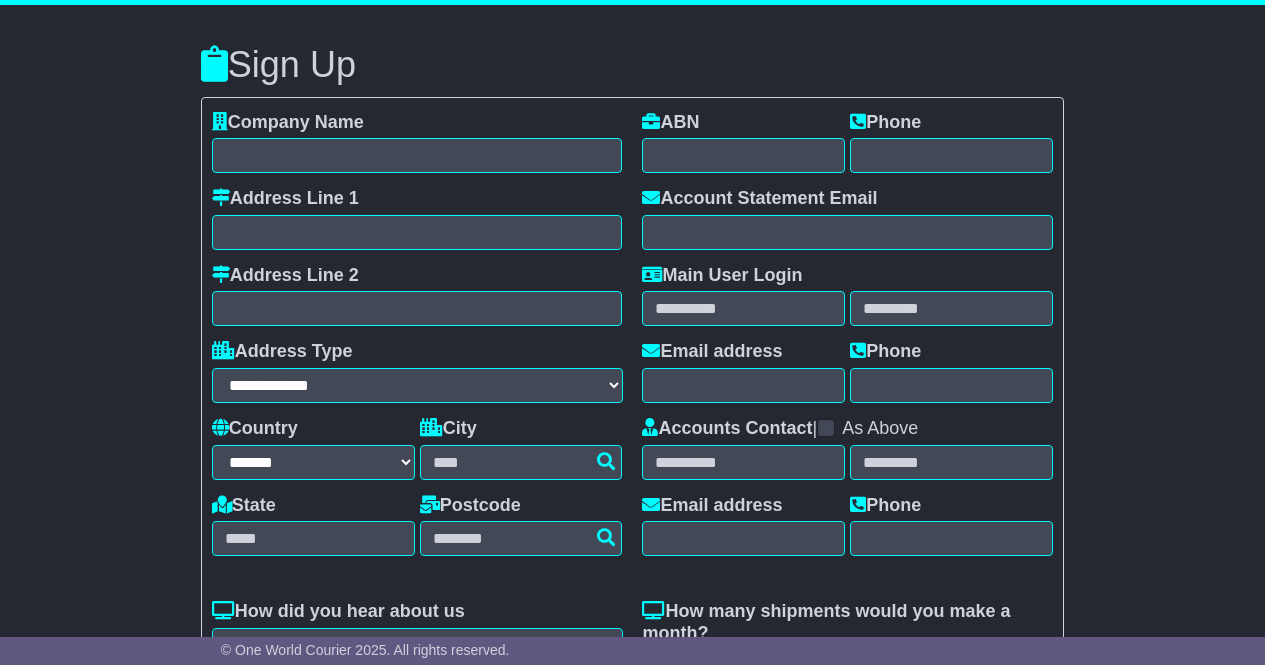 scroll, scrollTop: 0, scrollLeft: 0, axis: both 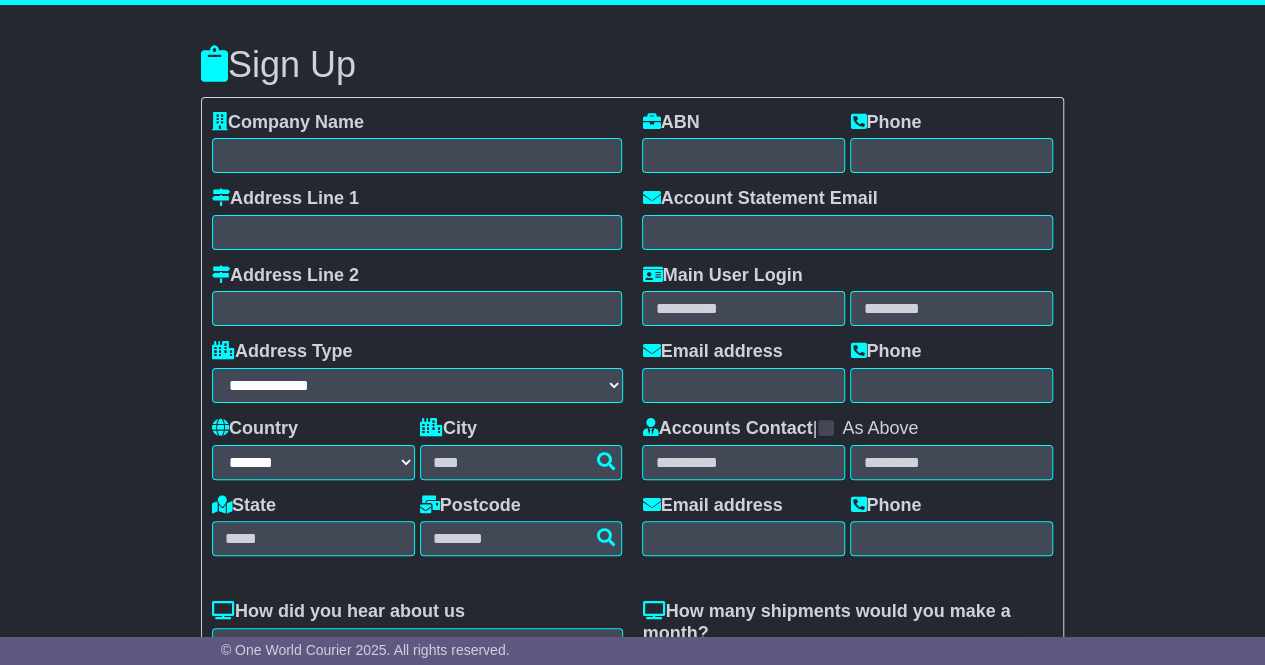 type on "****" 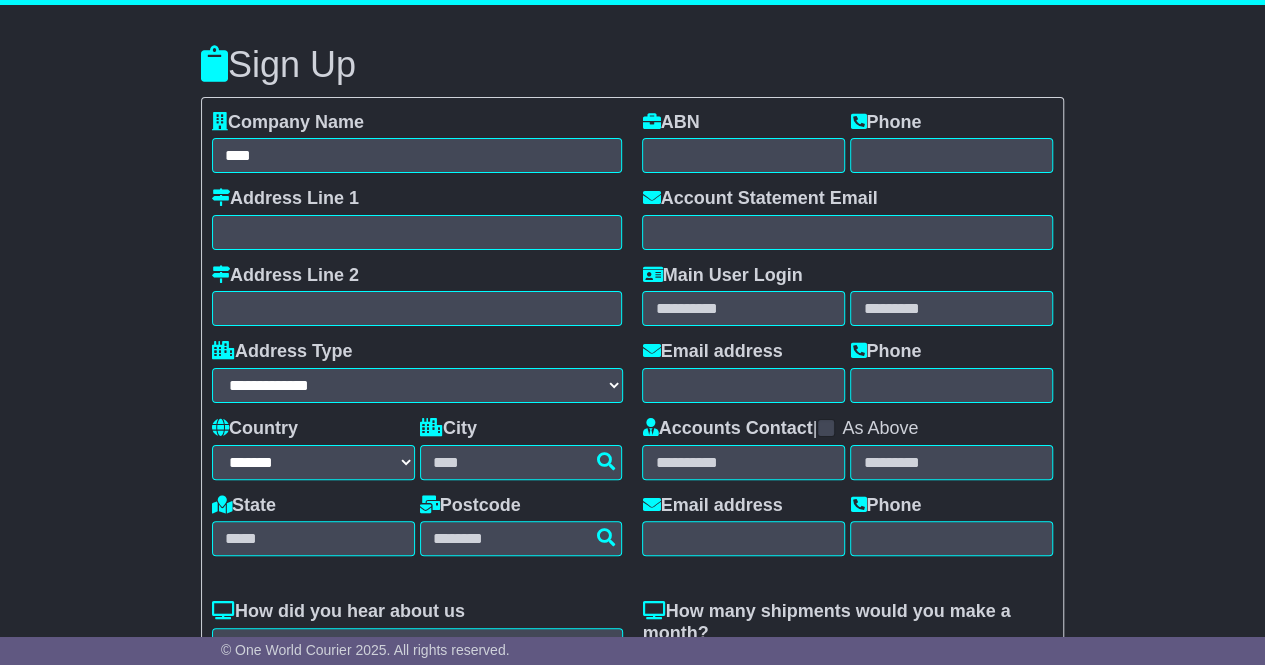 type on "**********" 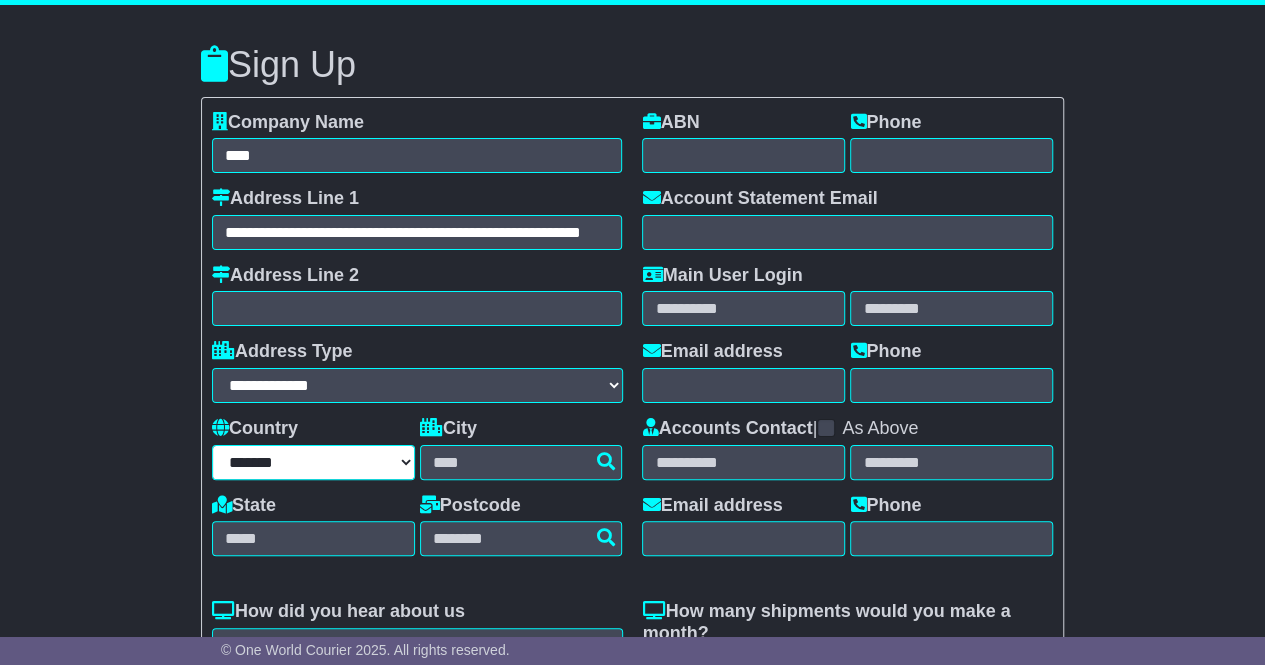 select on "***" 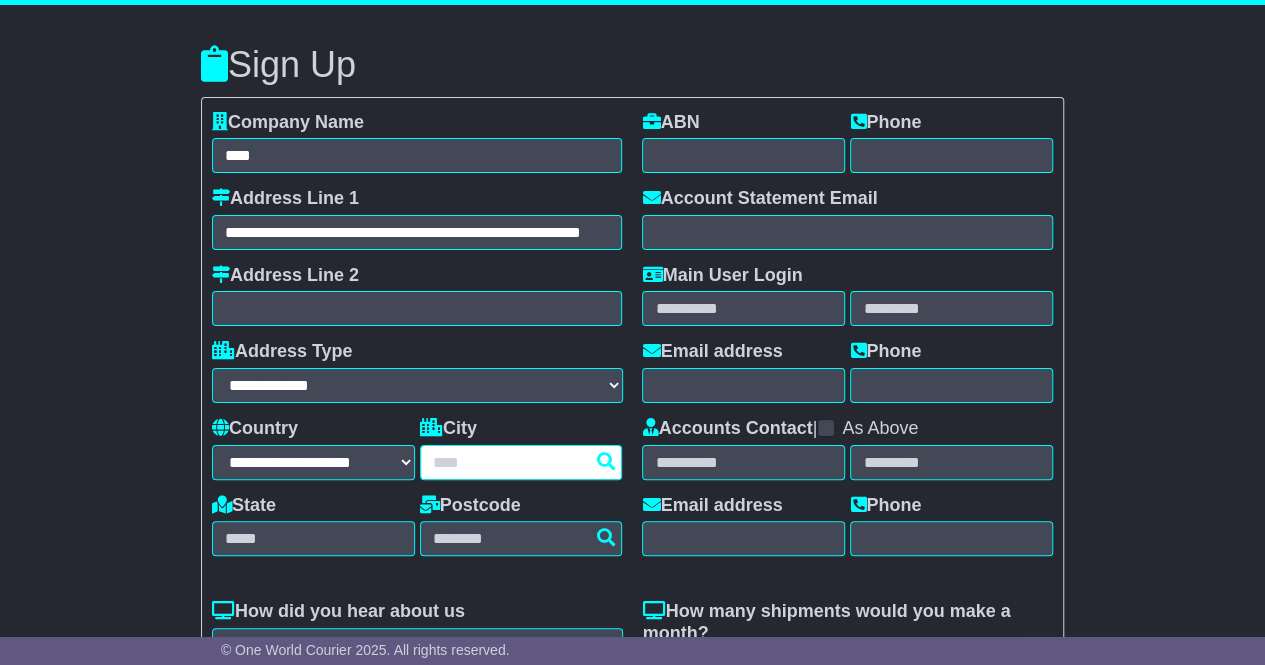 type on "**********" 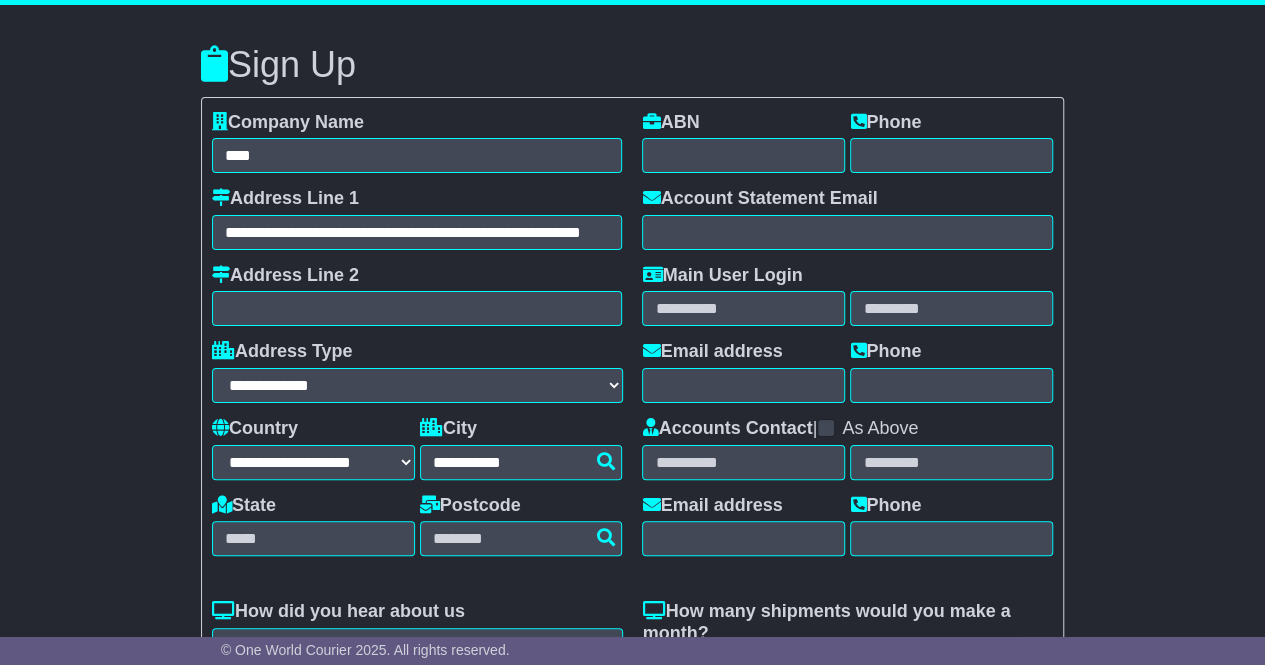 type on "**********" 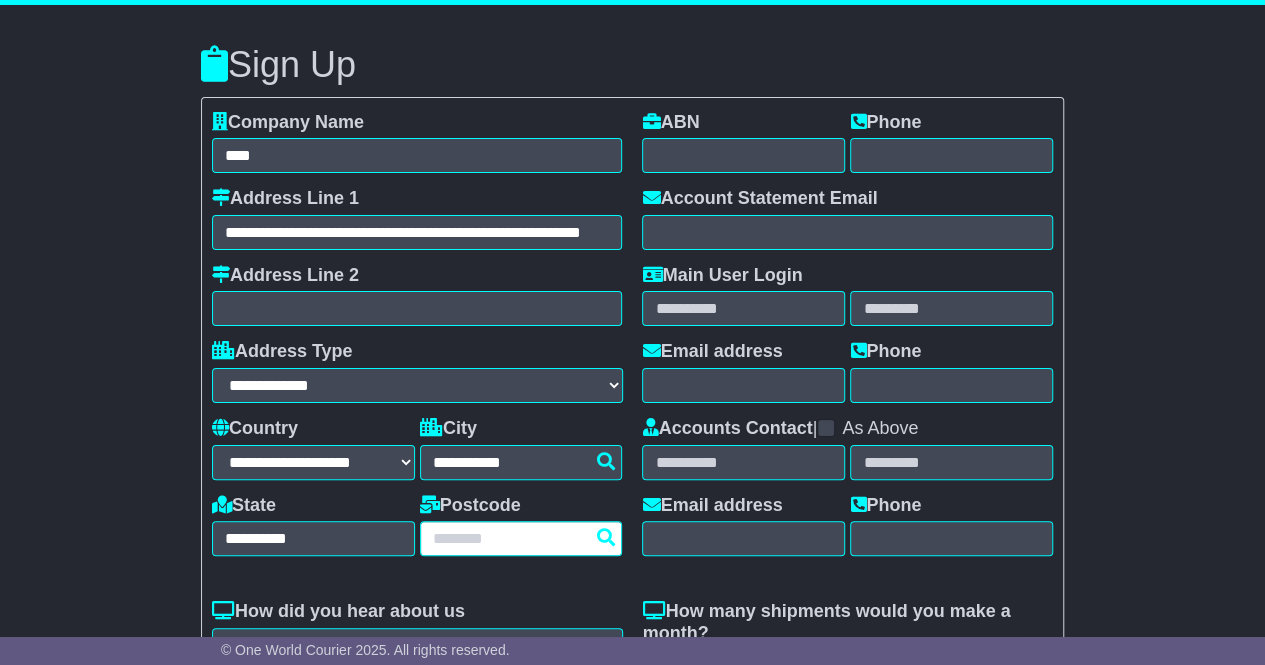 type on "*****" 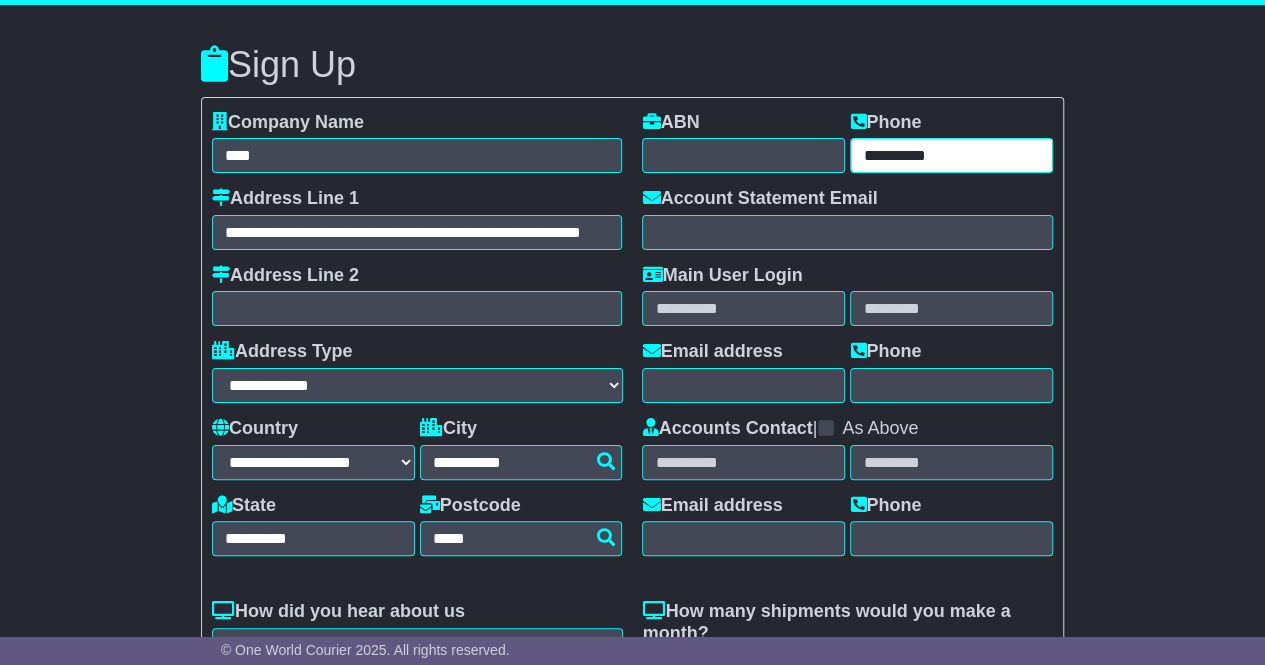 type on "**********" 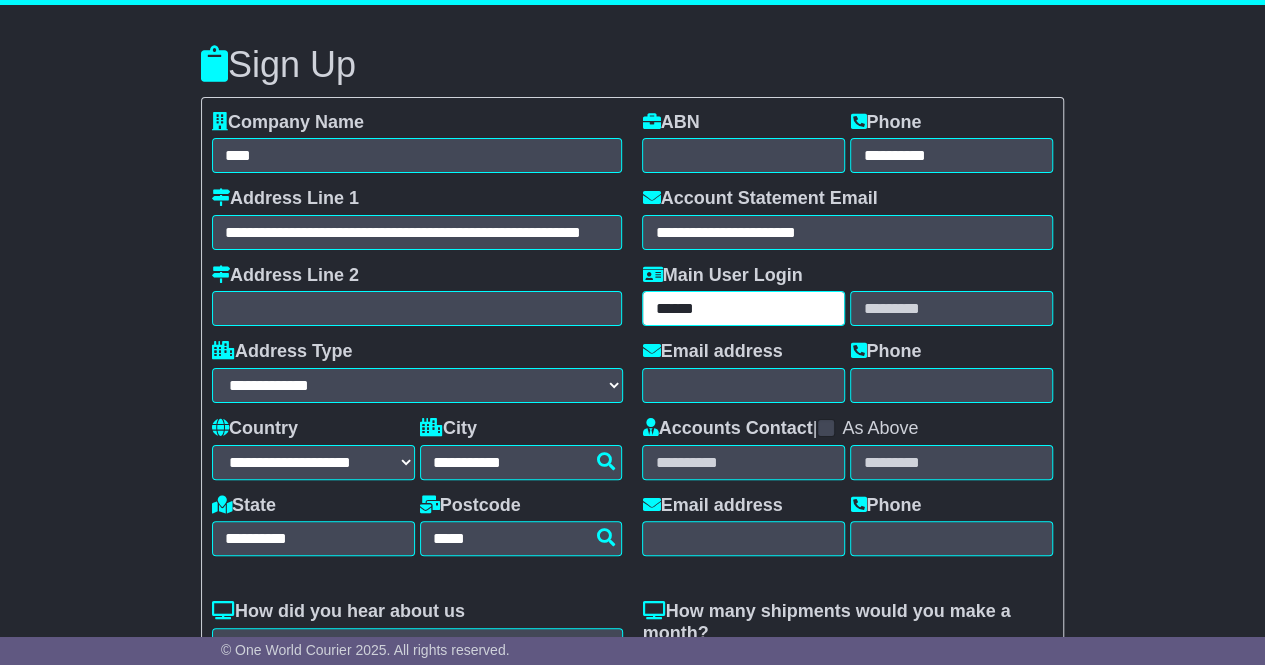type on "******" 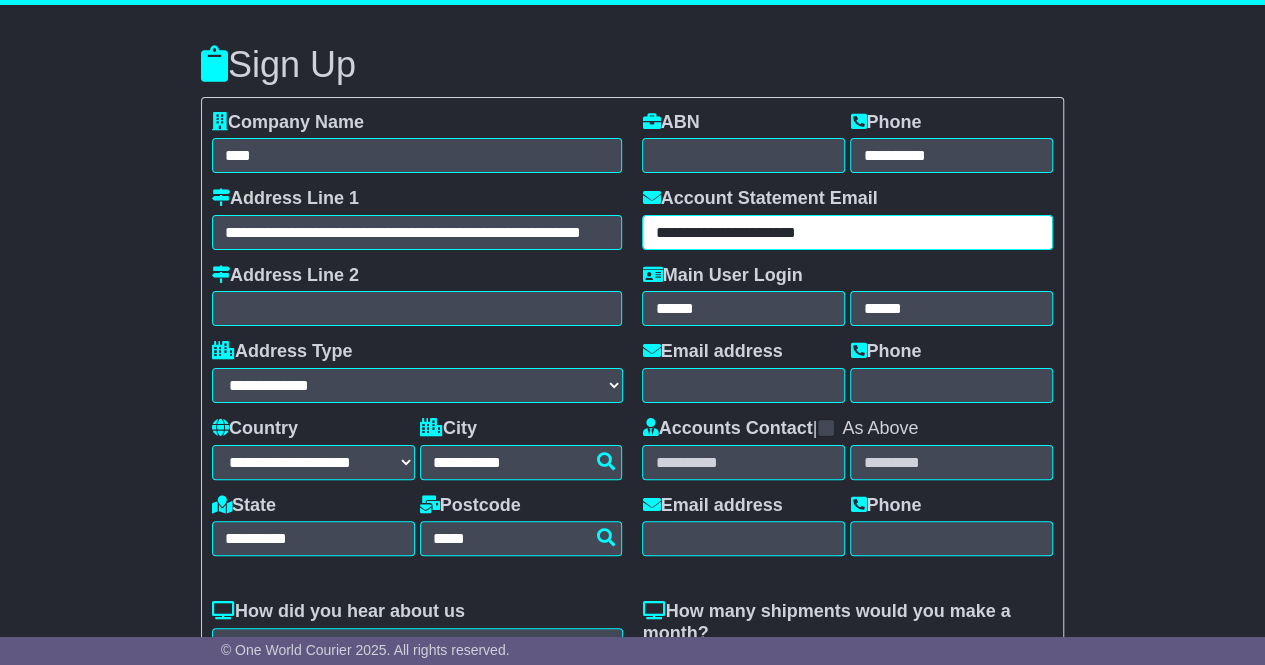 drag, startPoint x: 865, startPoint y: 236, endPoint x: 615, endPoint y: 219, distance: 250.57733 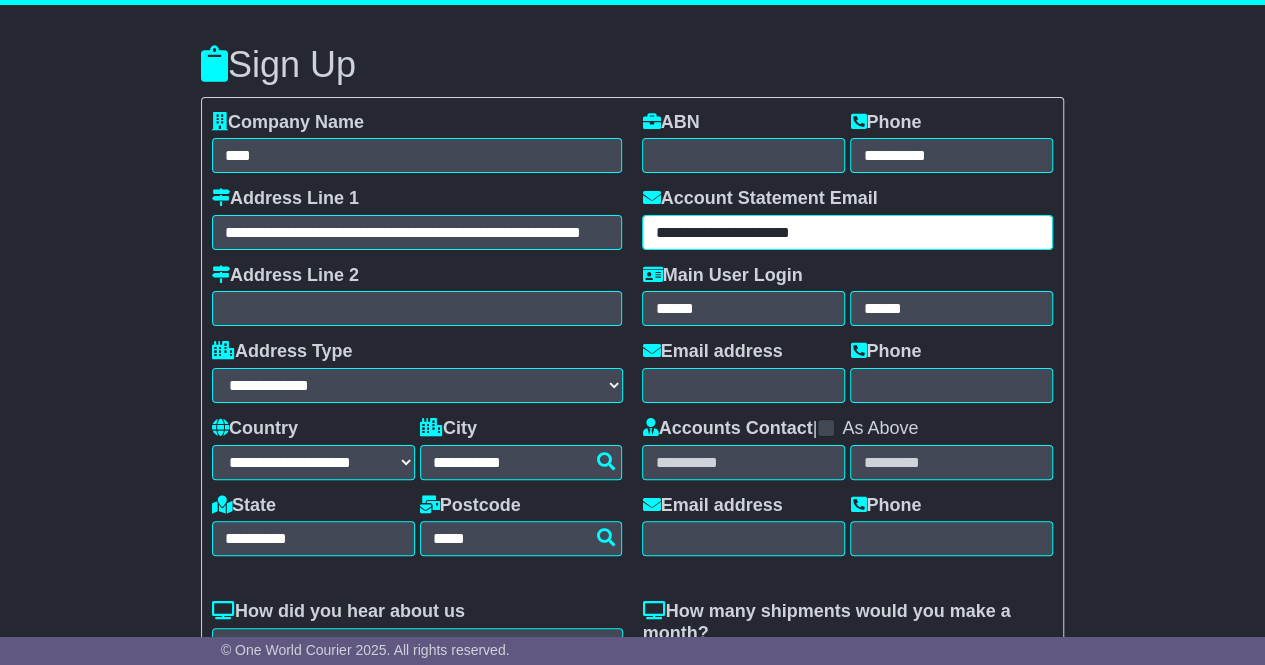 drag, startPoint x: 866, startPoint y: 232, endPoint x: 633, endPoint y: 238, distance: 233.07724 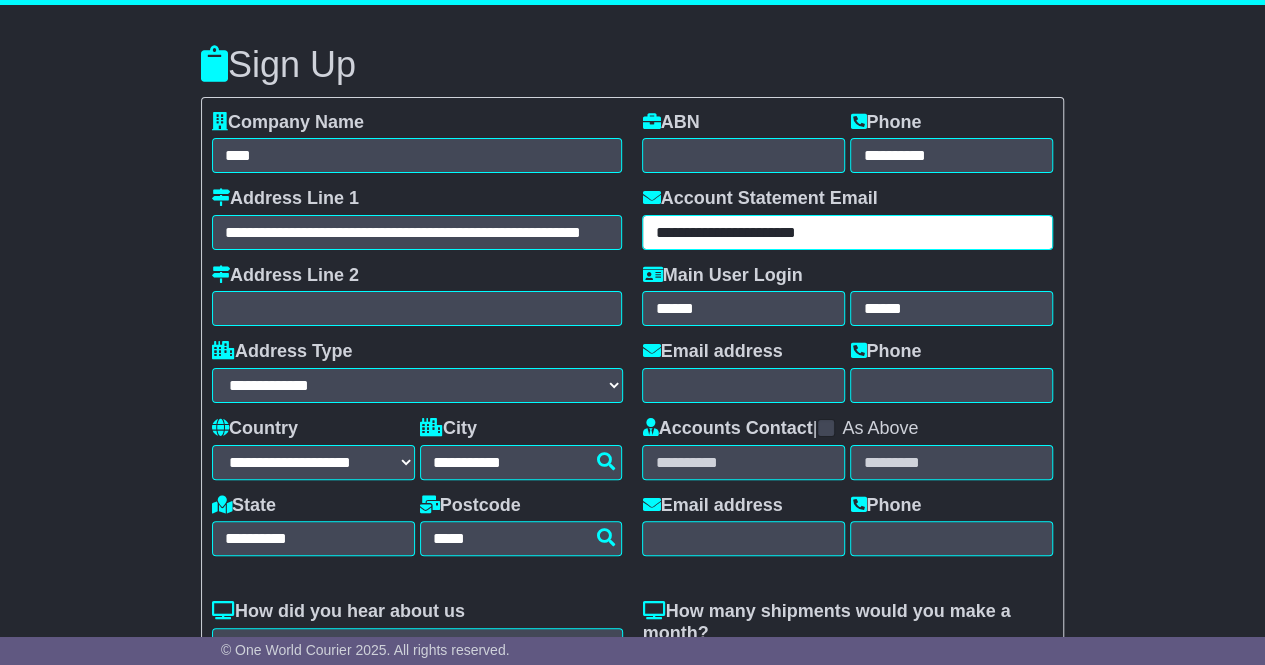 type on "**********" 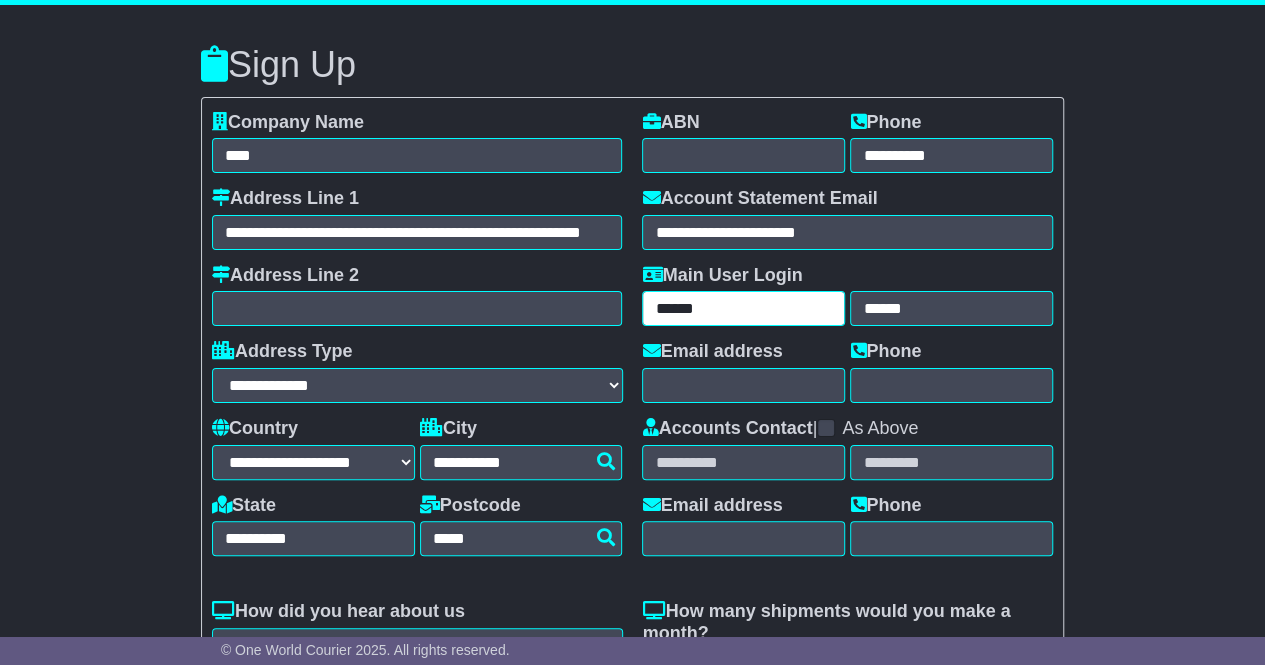 drag, startPoint x: 742, startPoint y: 309, endPoint x: 576, endPoint y: 312, distance: 166.0271 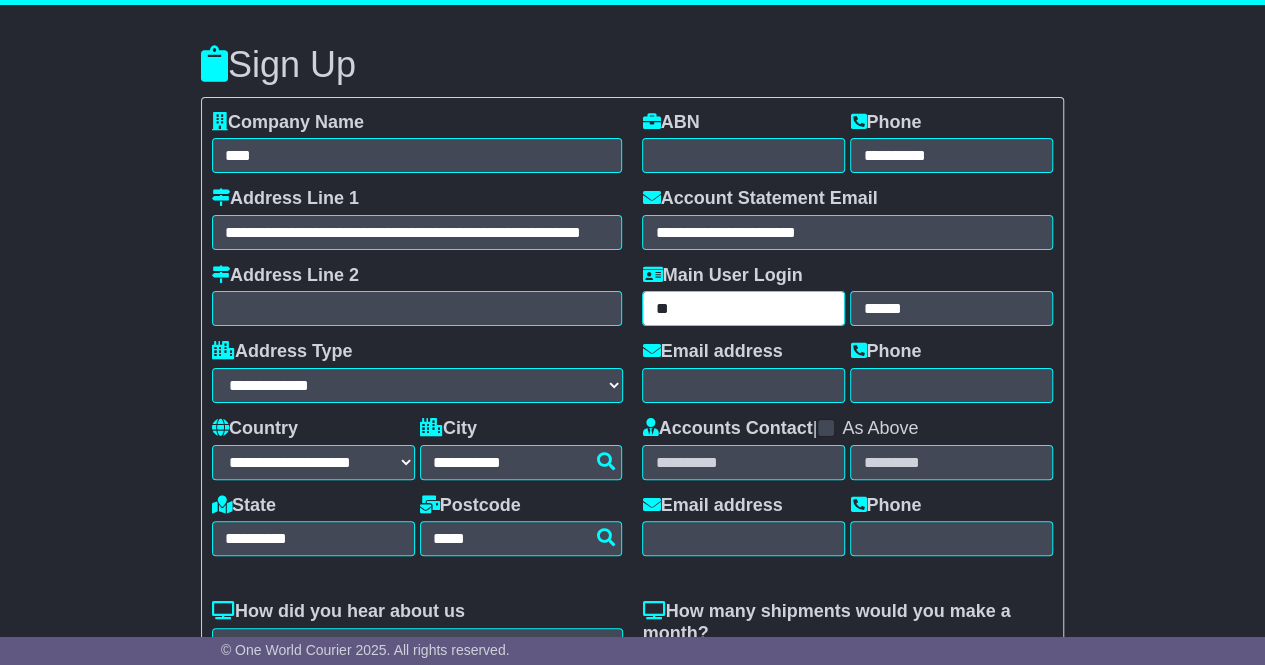 type on "*" 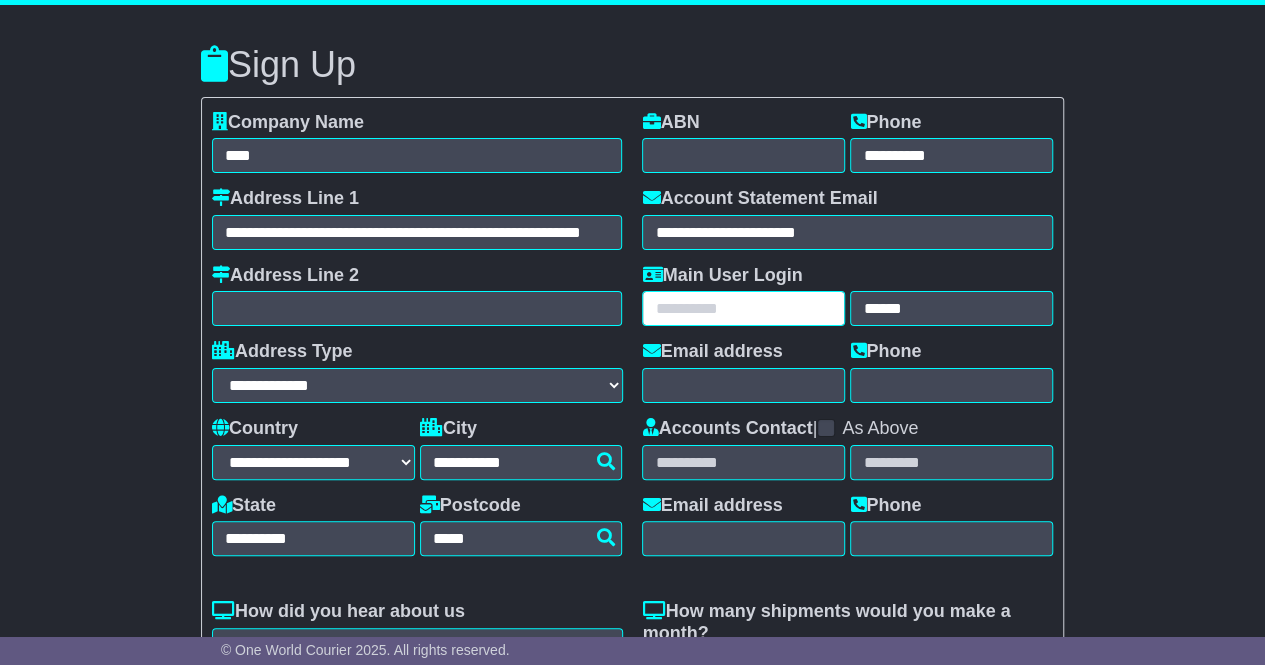 type on "*" 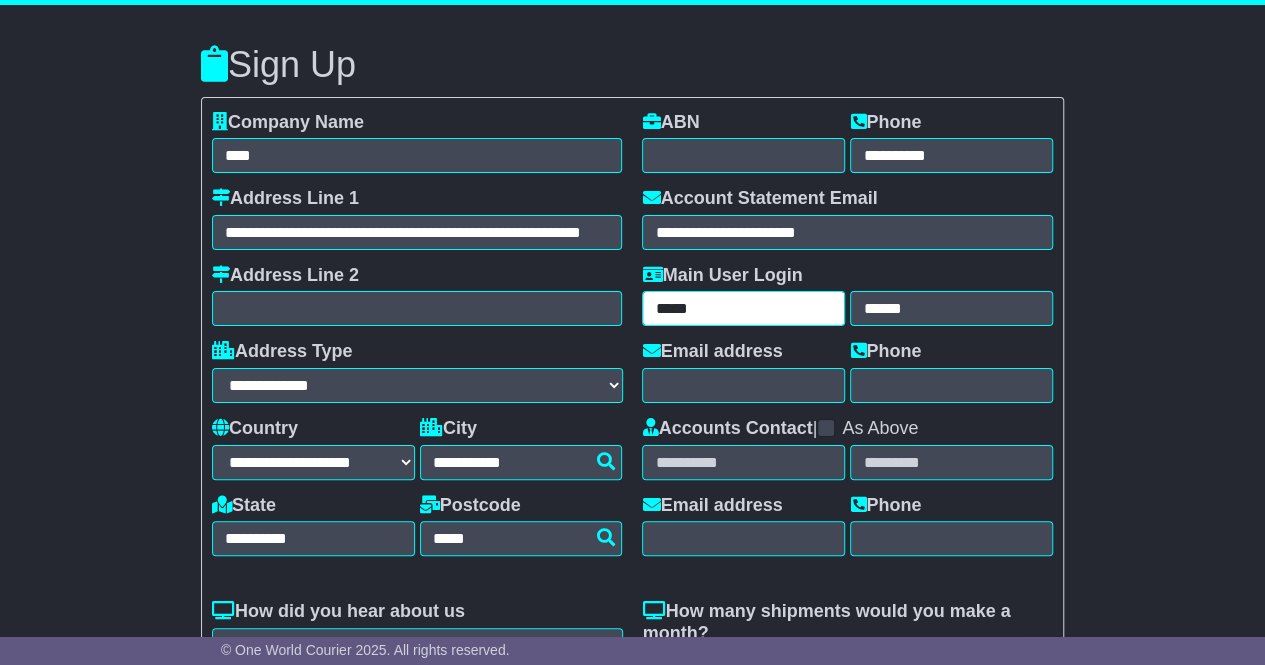 type on "*****" 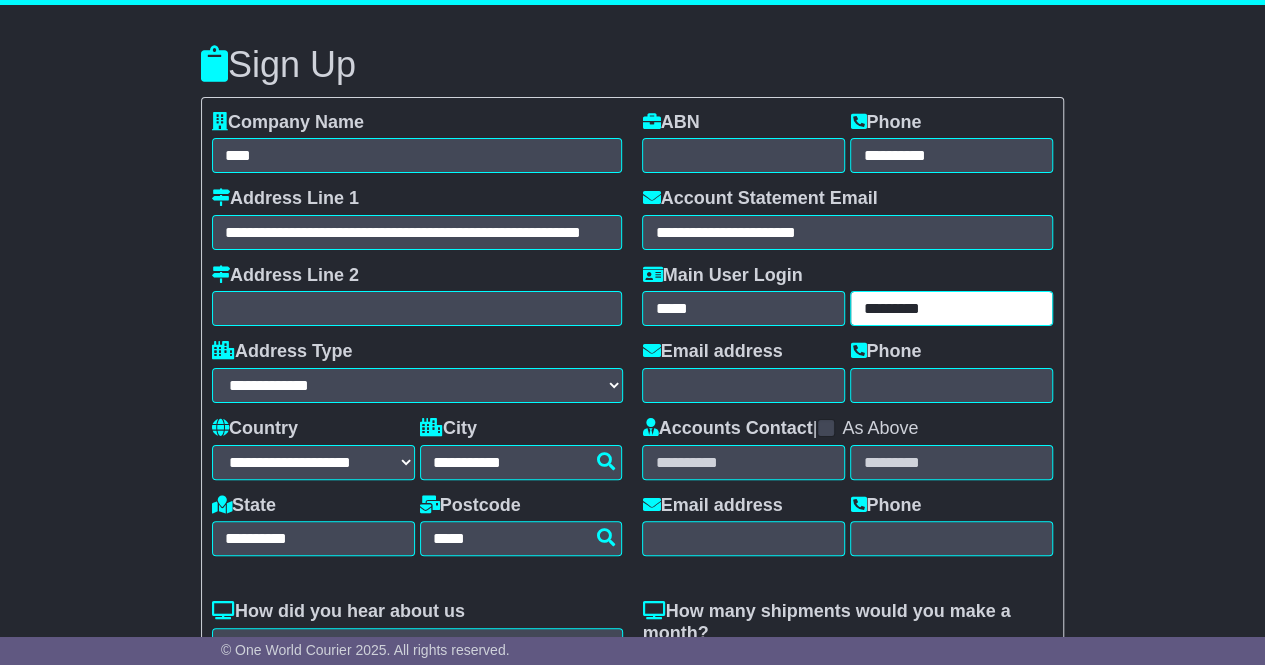 type on "*********" 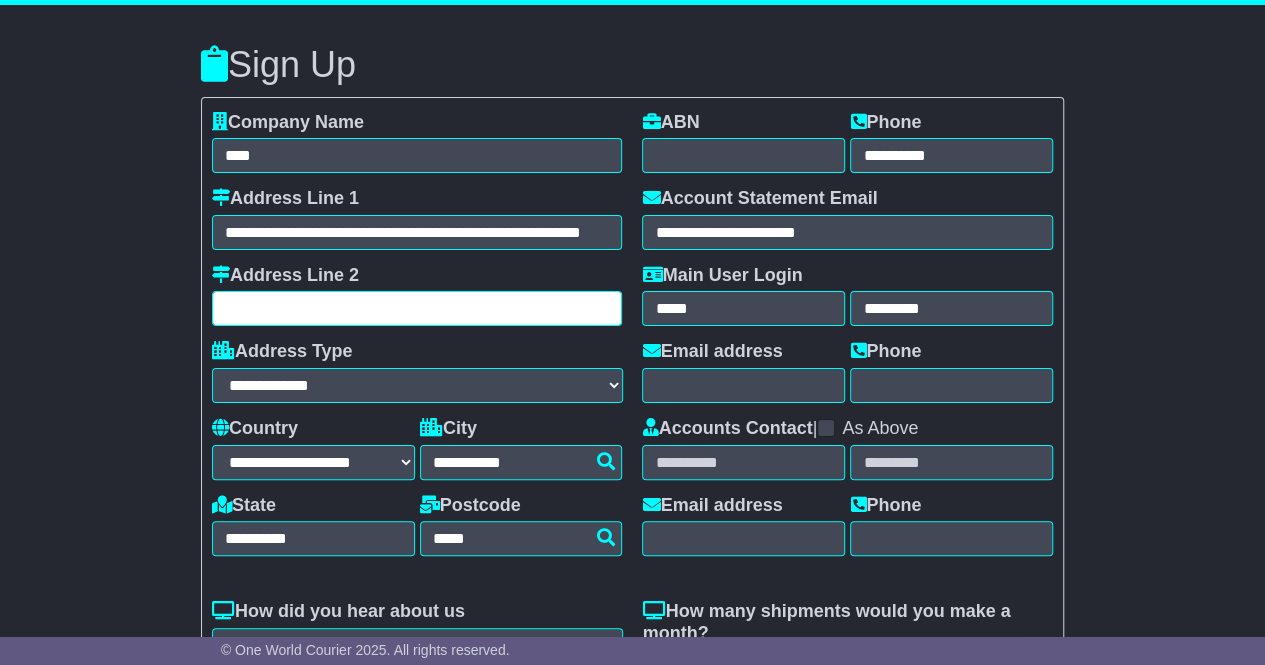 click at bounding box center [417, 308] 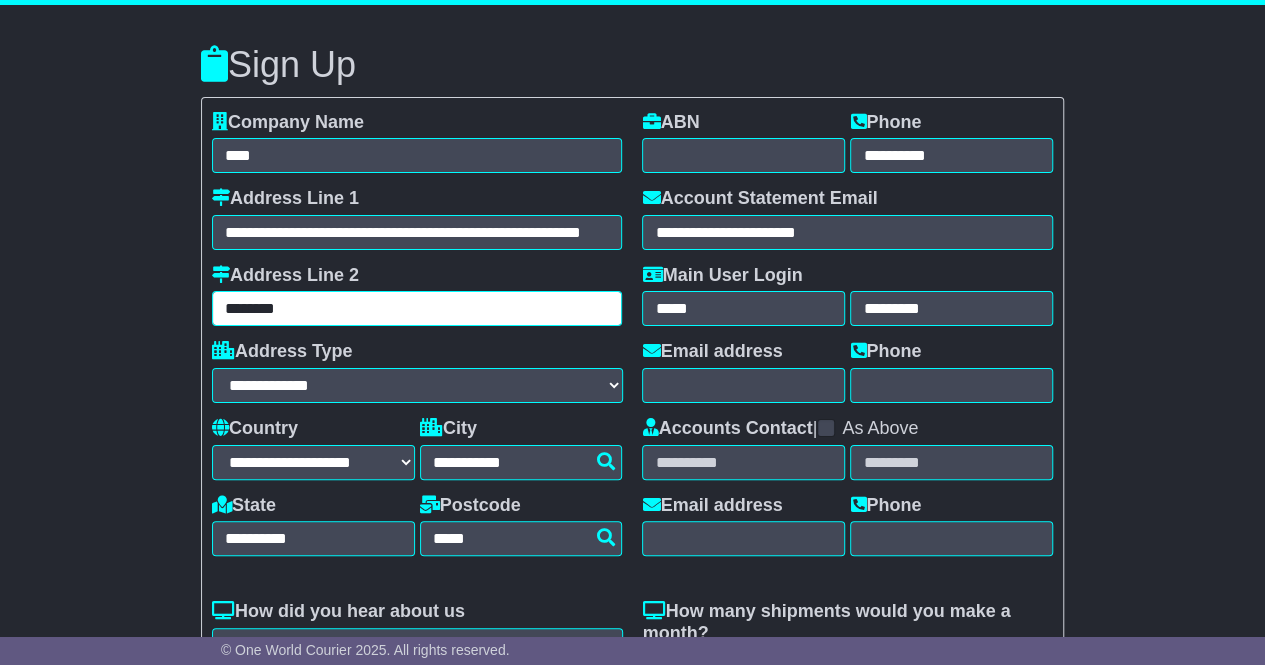type on "********" 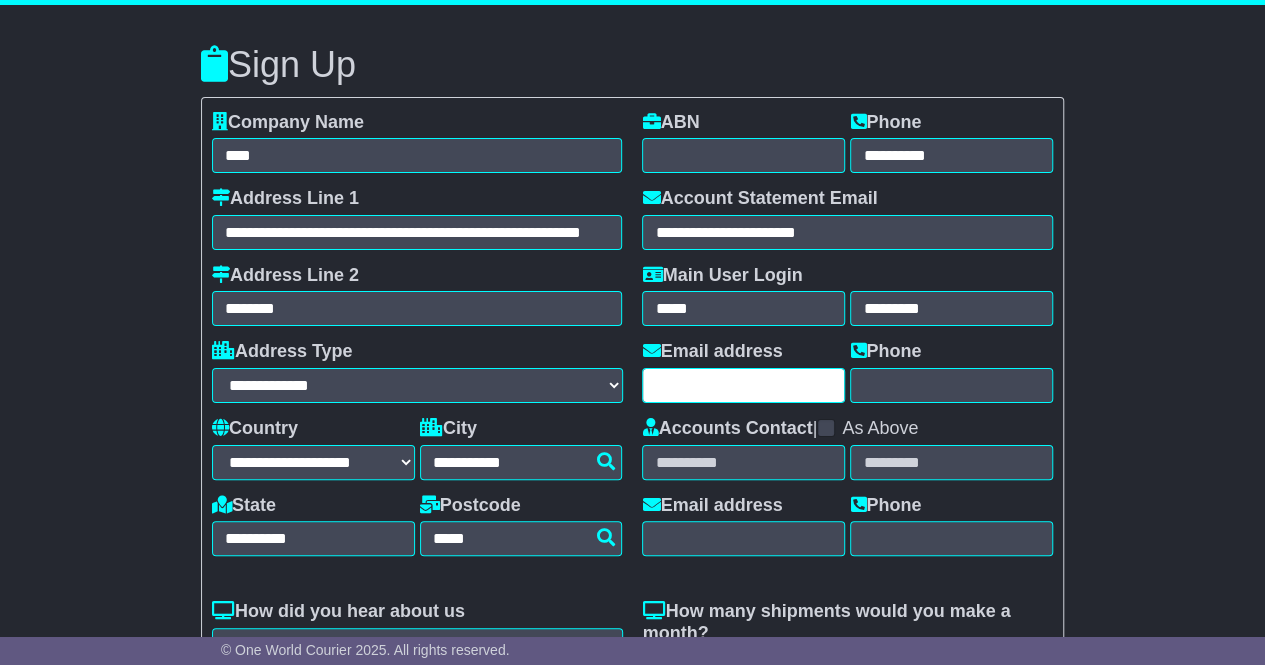 click at bounding box center [743, 385] 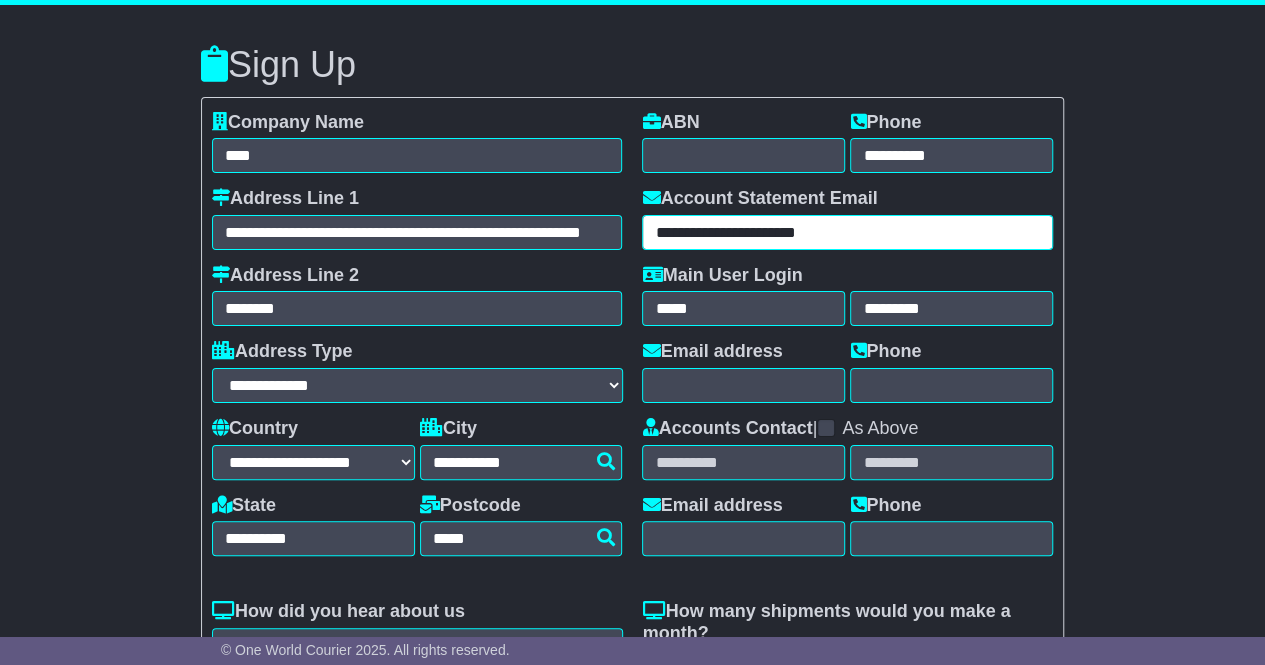 drag, startPoint x: 848, startPoint y: 231, endPoint x: 573, endPoint y: 243, distance: 275.2617 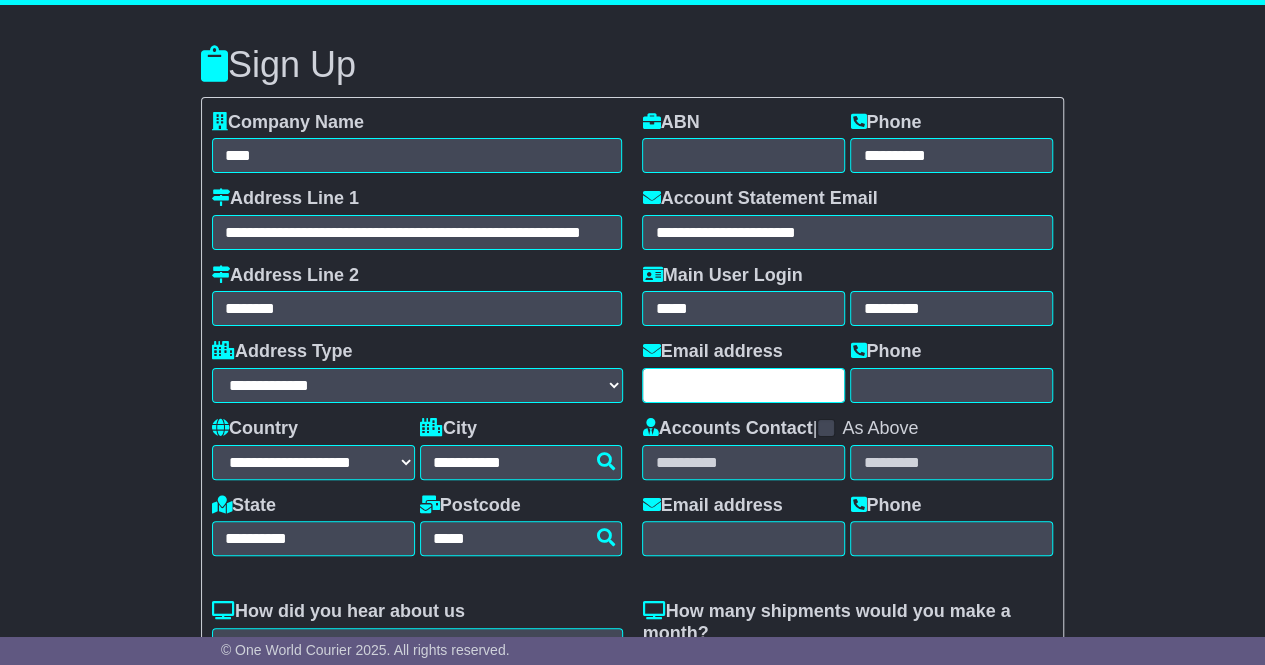 click at bounding box center (743, 385) 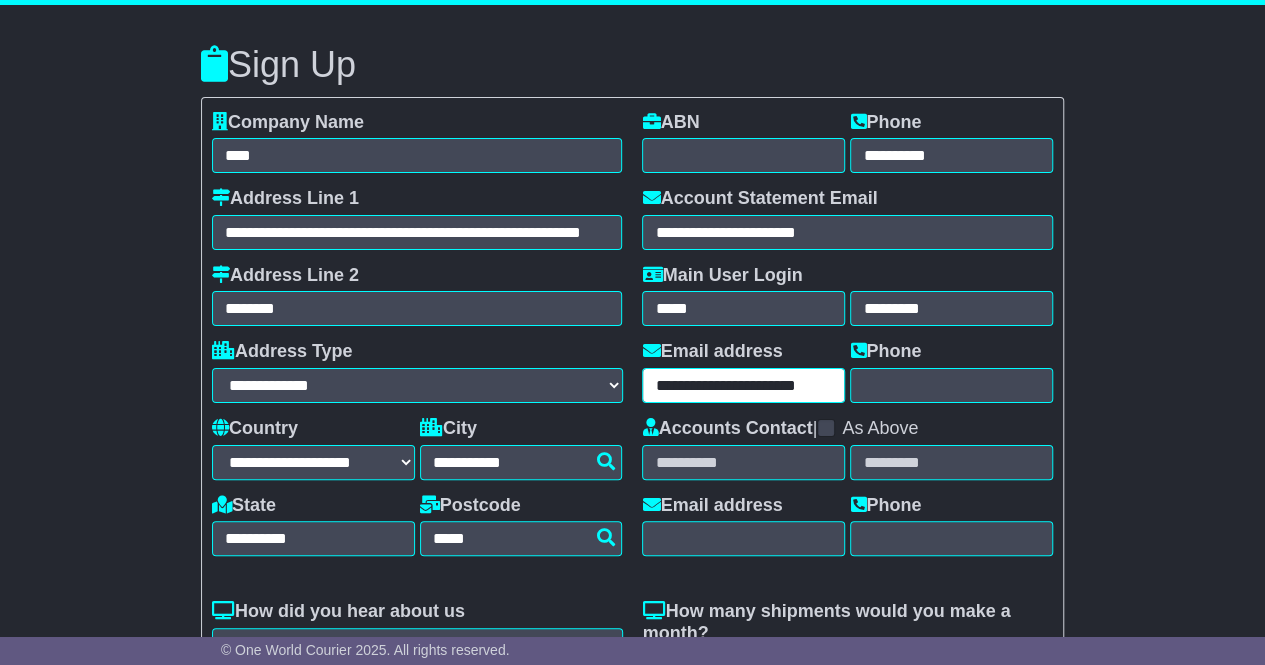 scroll, scrollTop: 0, scrollLeft: 17, axis: horizontal 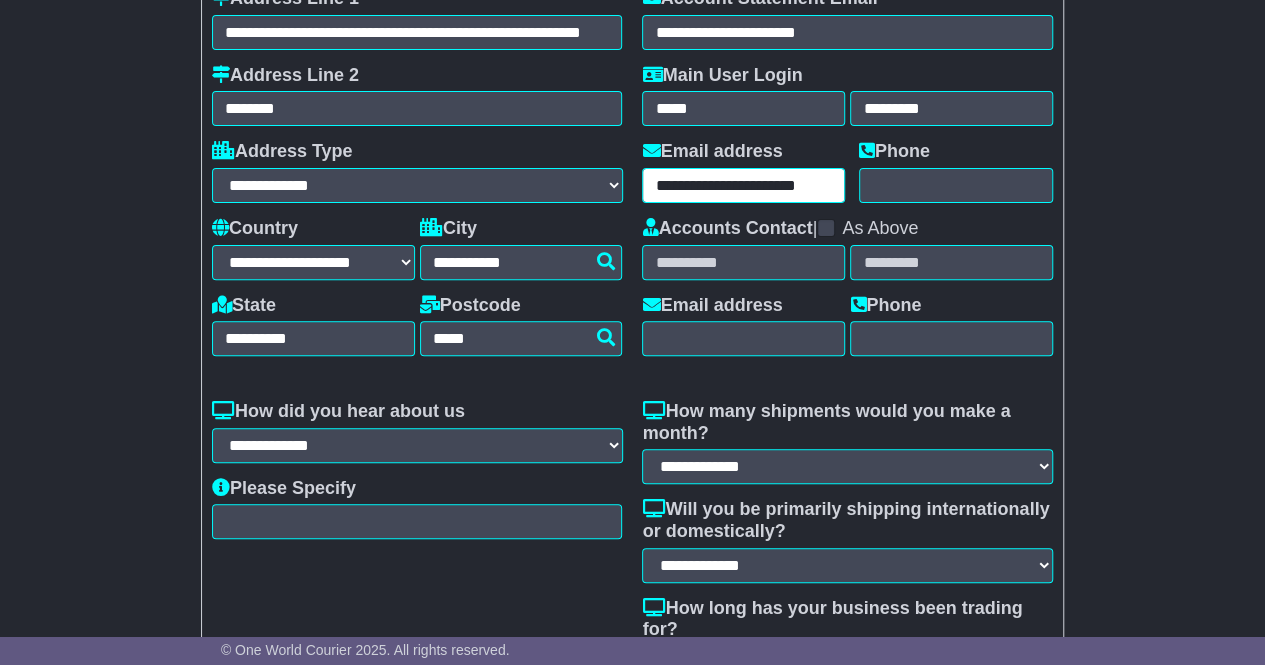 type on "**********" 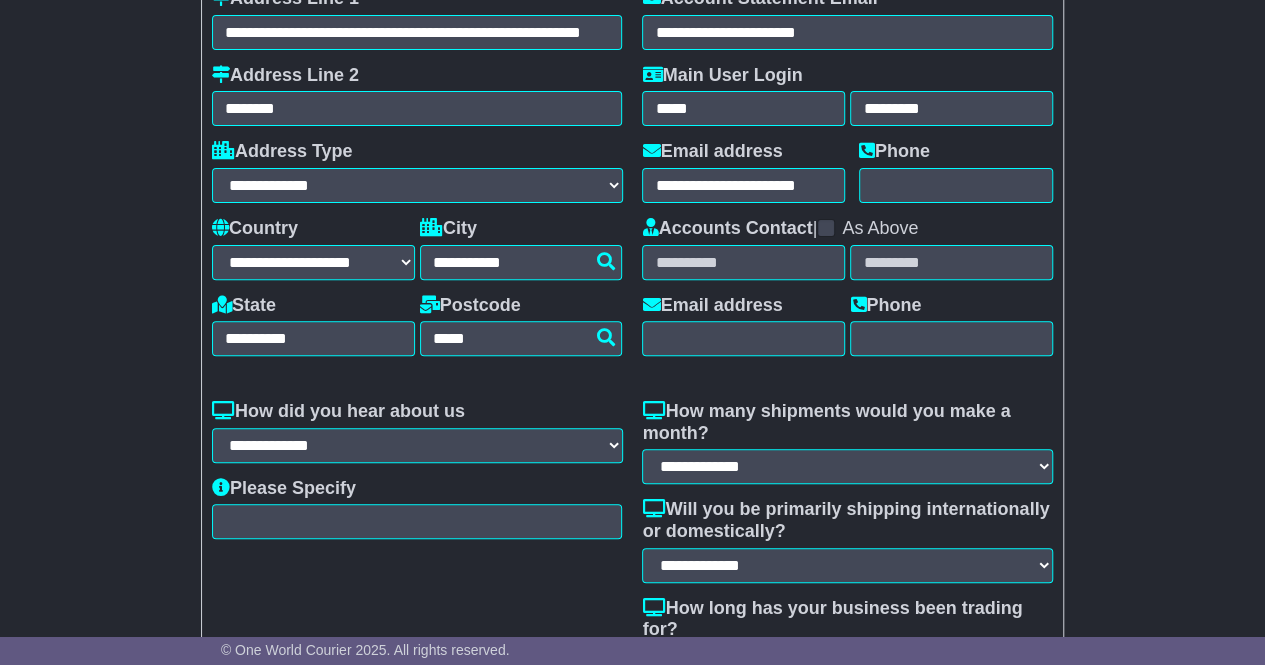 click at bounding box center [826, 228] 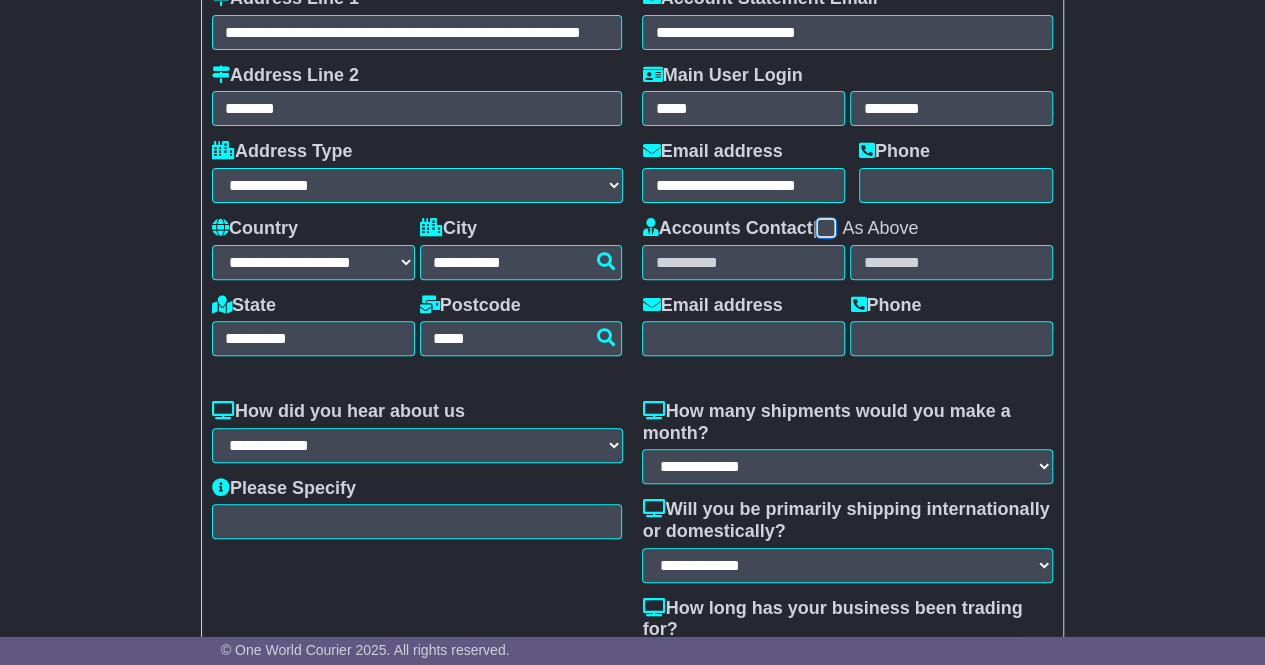 type on "*****" 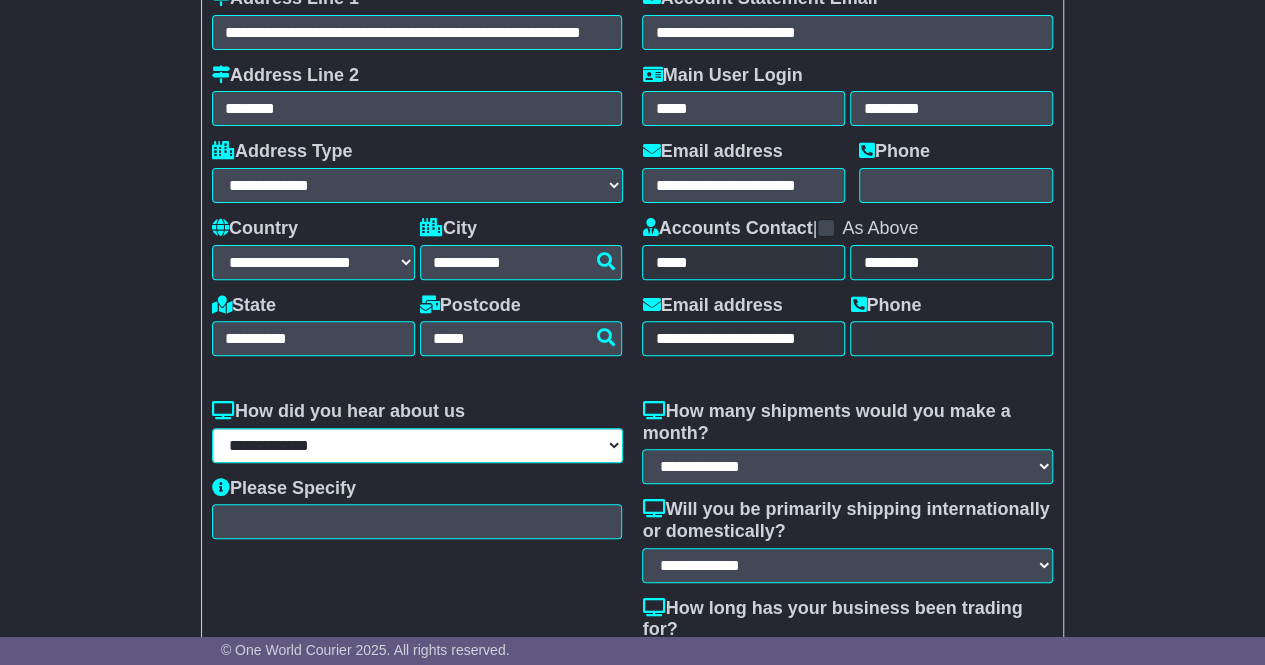 click on "**********" at bounding box center [417, 445] 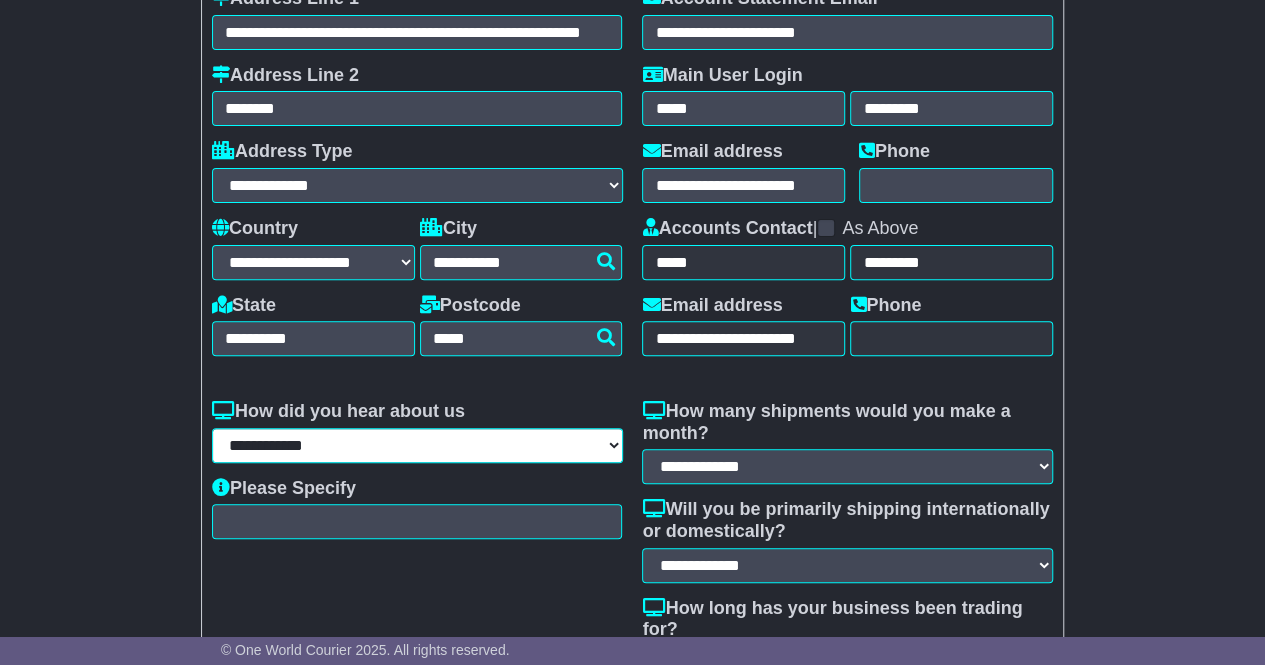 click on "**********" at bounding box center (417, 445) 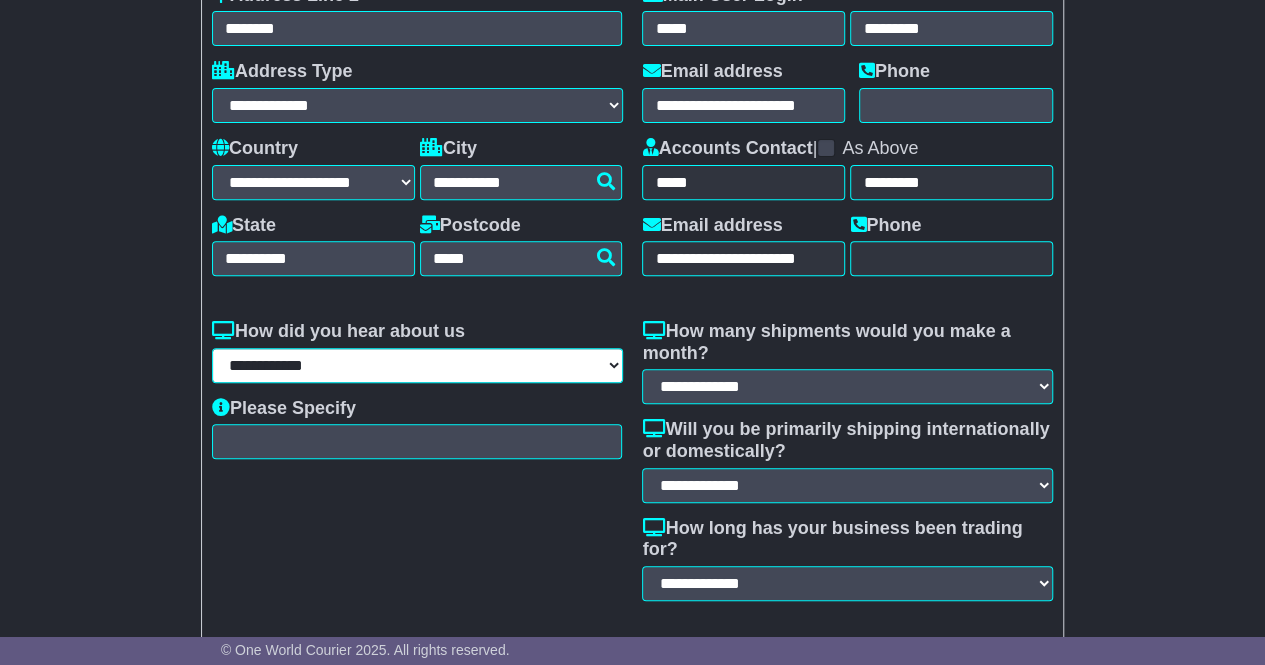 scroll, scrollTop: 400, scrollLeft: 0, axis: vertical 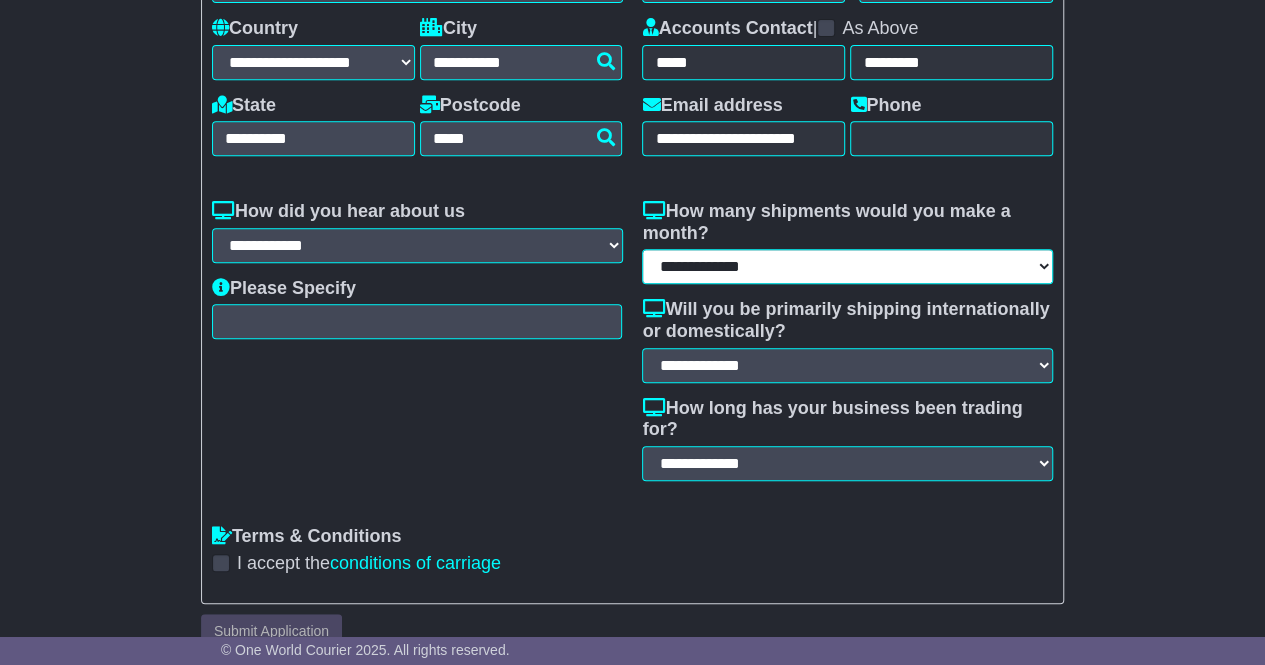click on "**********" at bounding box center [847, 266] 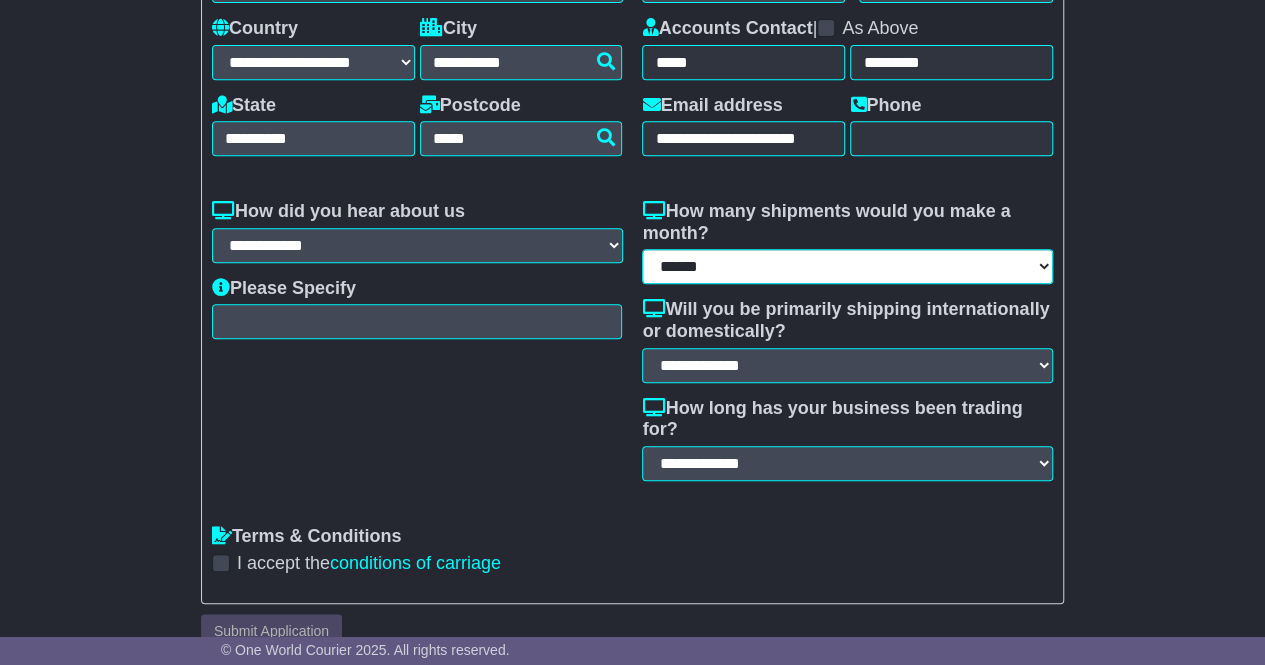 click on "**********" at bounding box center [847, 266] 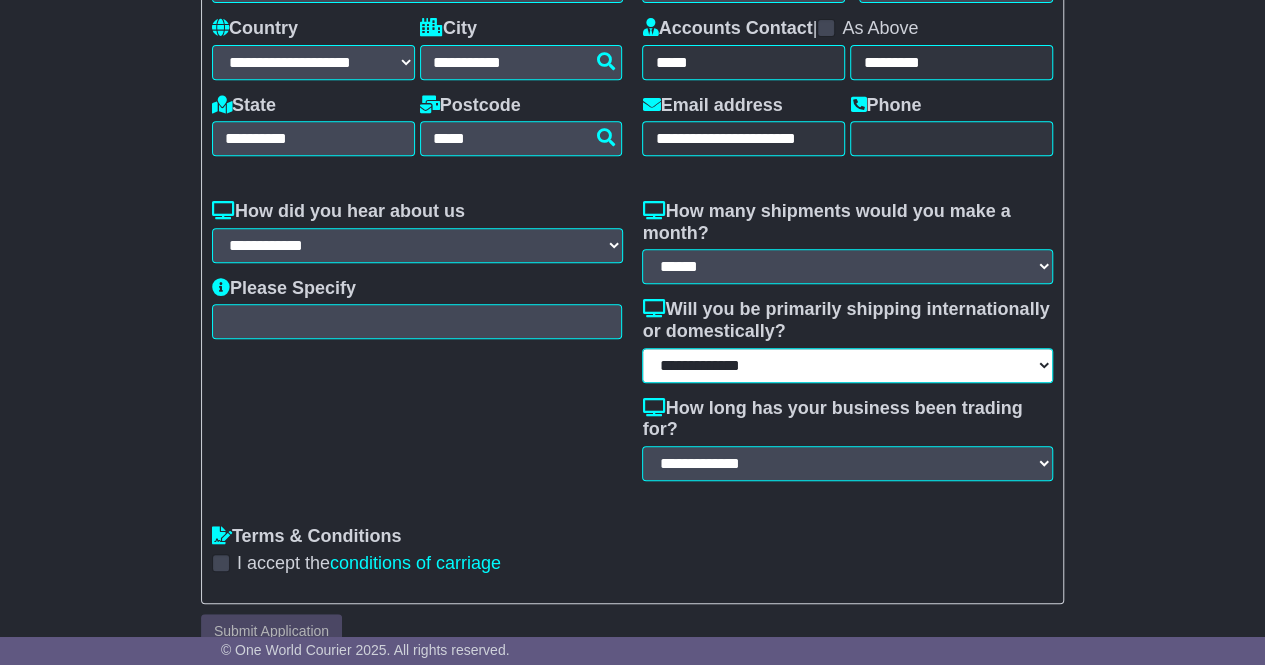 click on "**********" at bounding box center (847, 365) 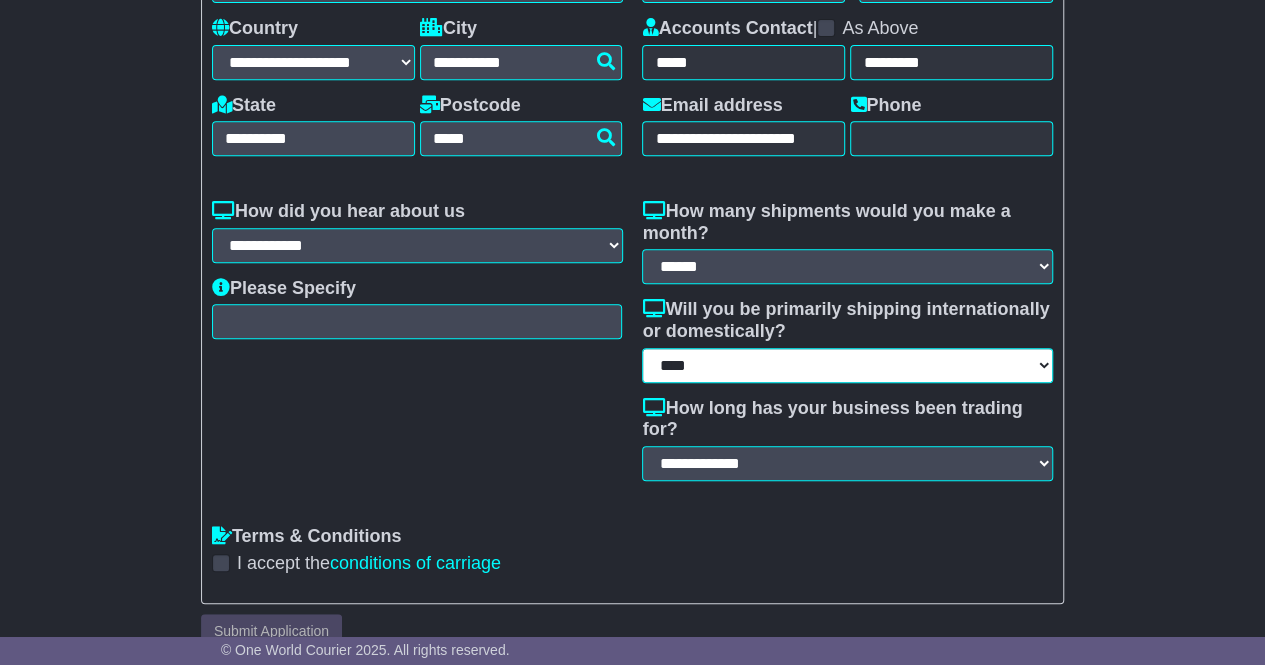 click on "**********" at bounding box center [847, 365] 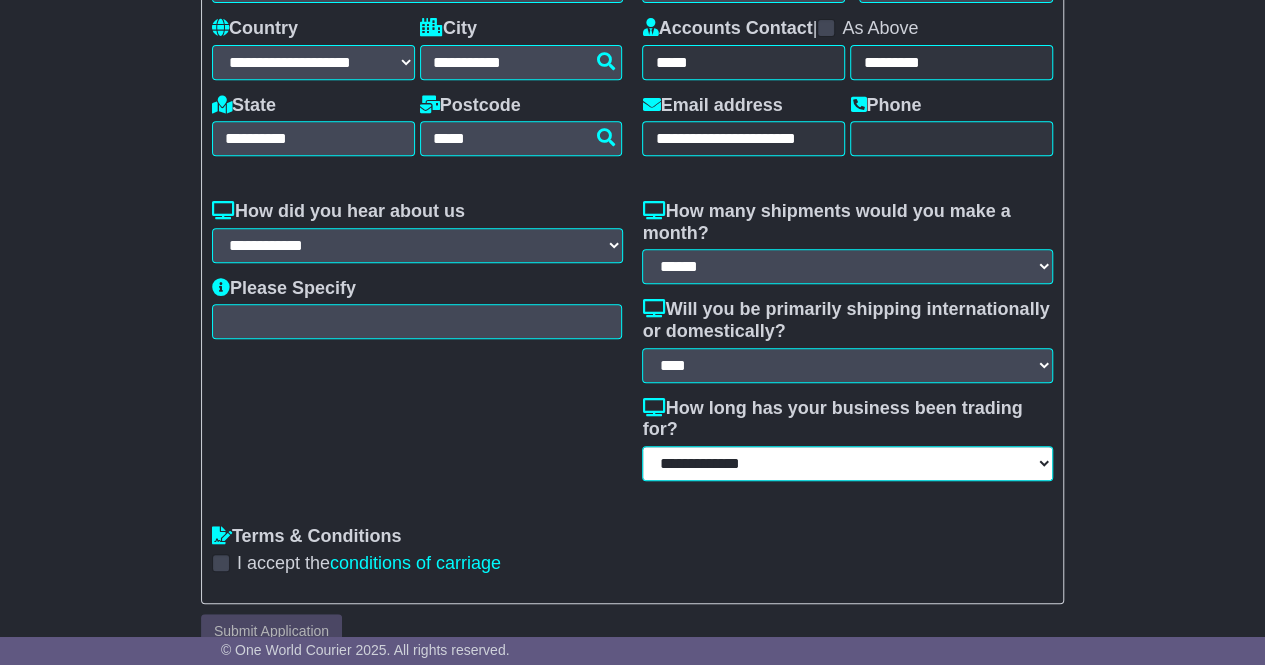 click on "**********" at bounding box center (847, 463) 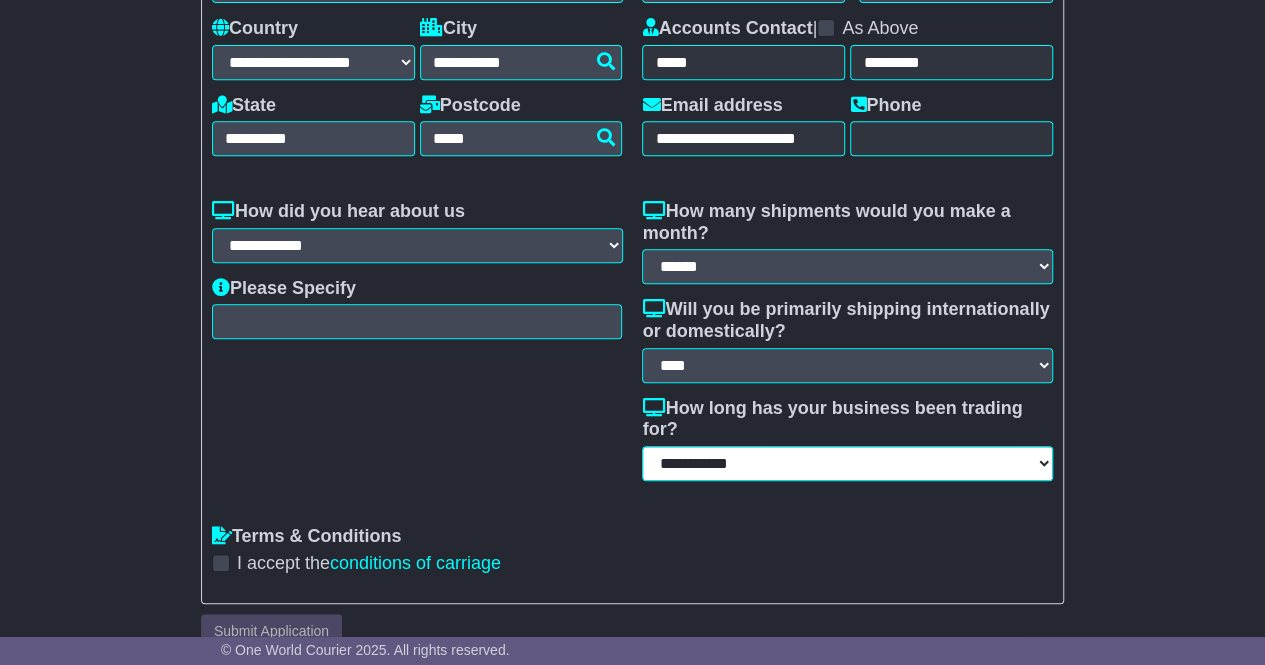 click on "**********" at bounding box center [847, 463] 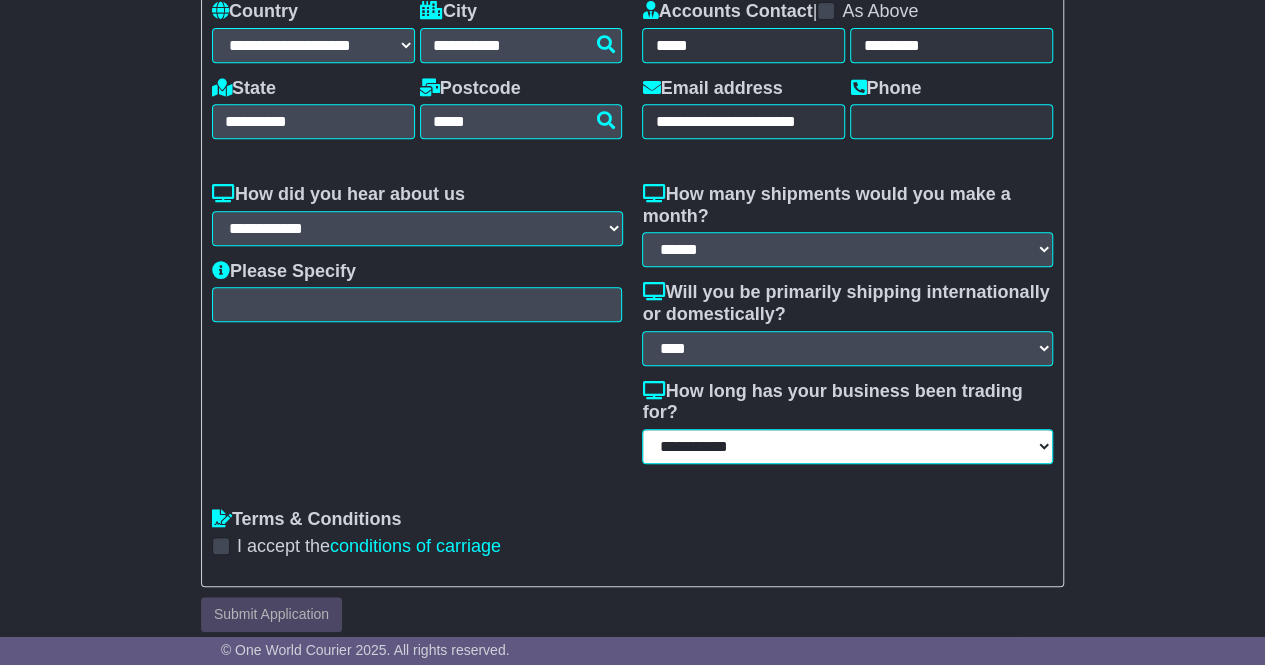 scroll, scrollTop: 433, scrollLeft: 0, axis: vertical 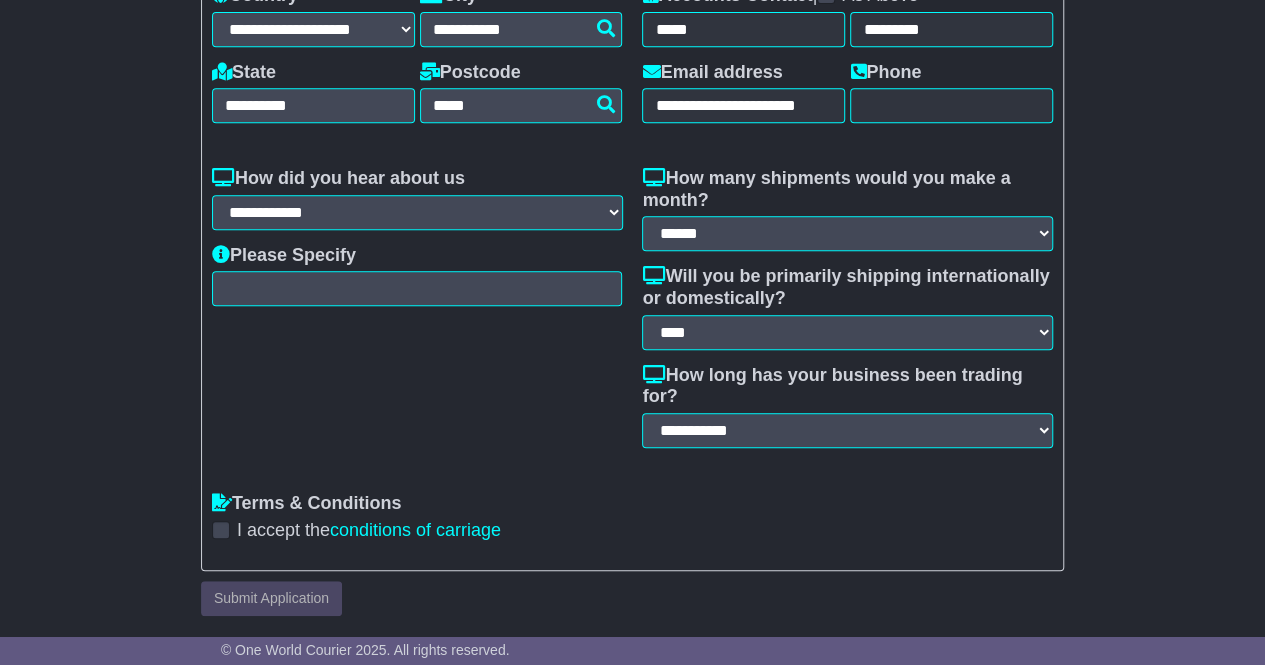 click at bounding box center [221, 530] 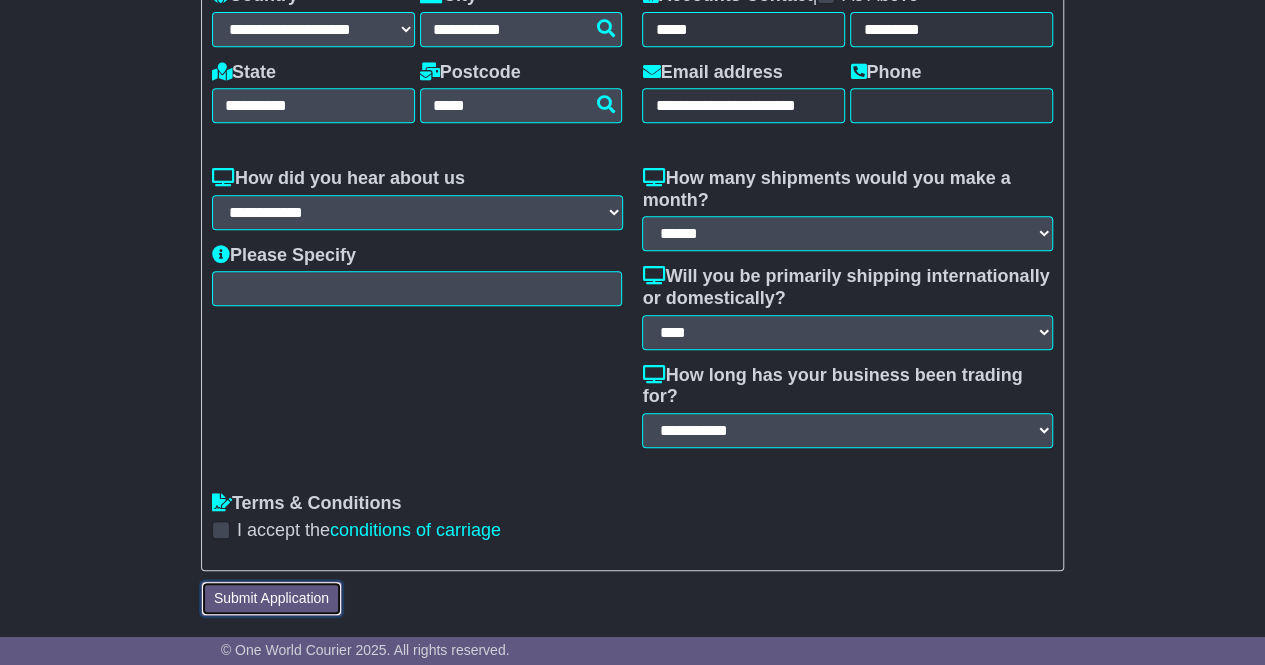 click on "Submit Application" at bounding box center (271, 598) 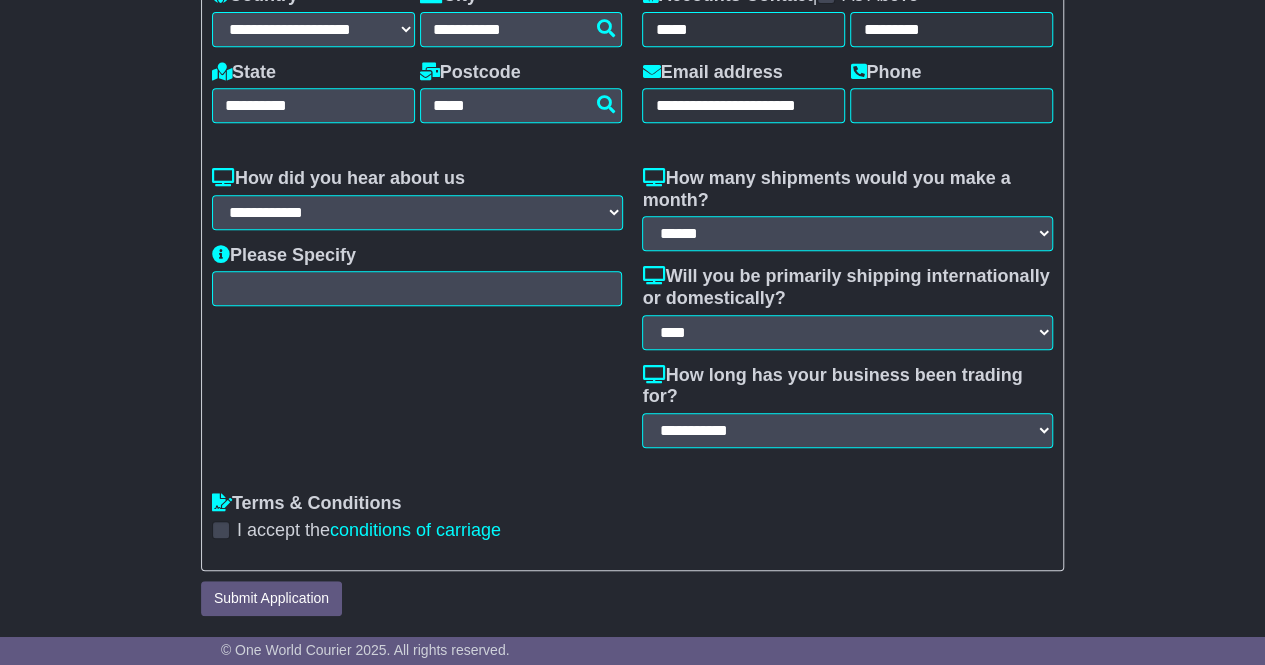 scroll, scrollTop: 52, scrollLeft: 0, axis: vertical 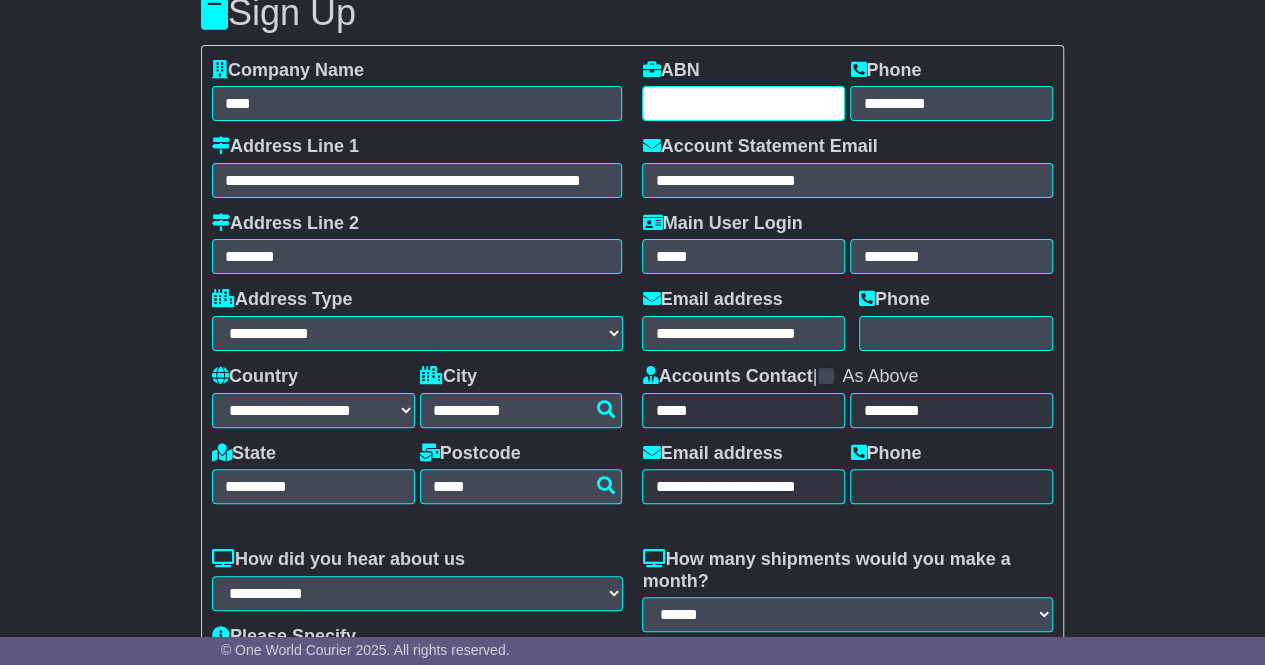 click at bounding box center (743, 103) 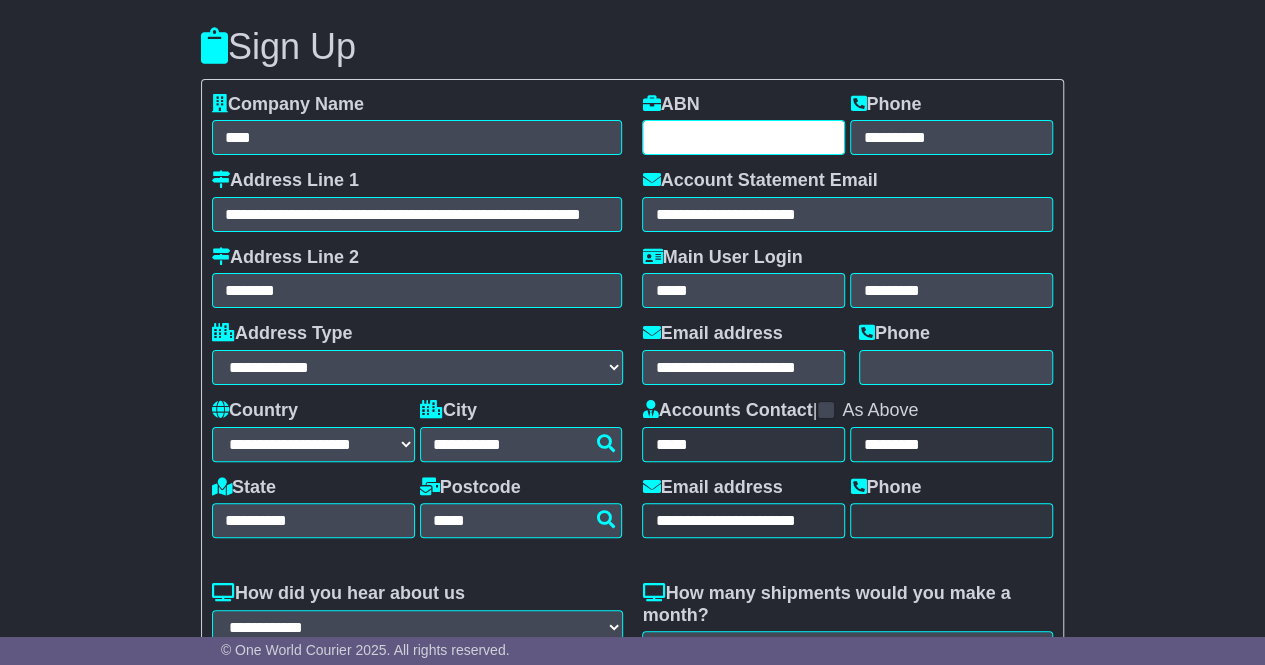scroll, scrollTop: 0, scrollLeft: 0, axis: both 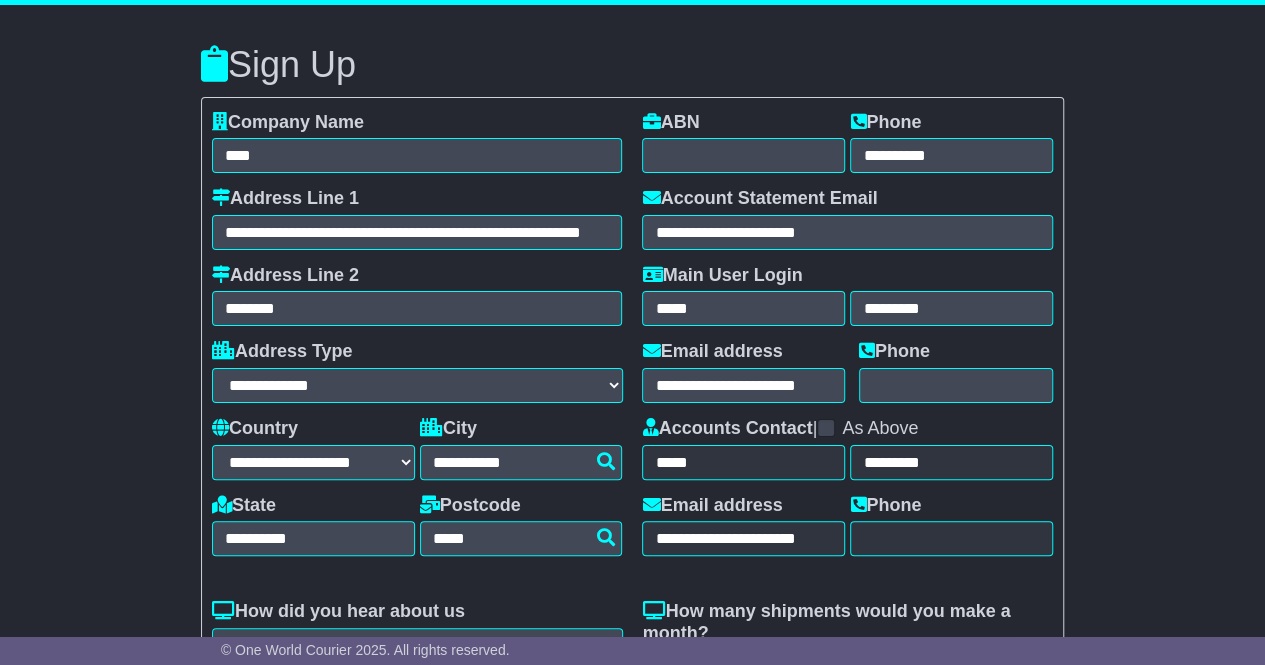 click at bounding box center [651, 121] 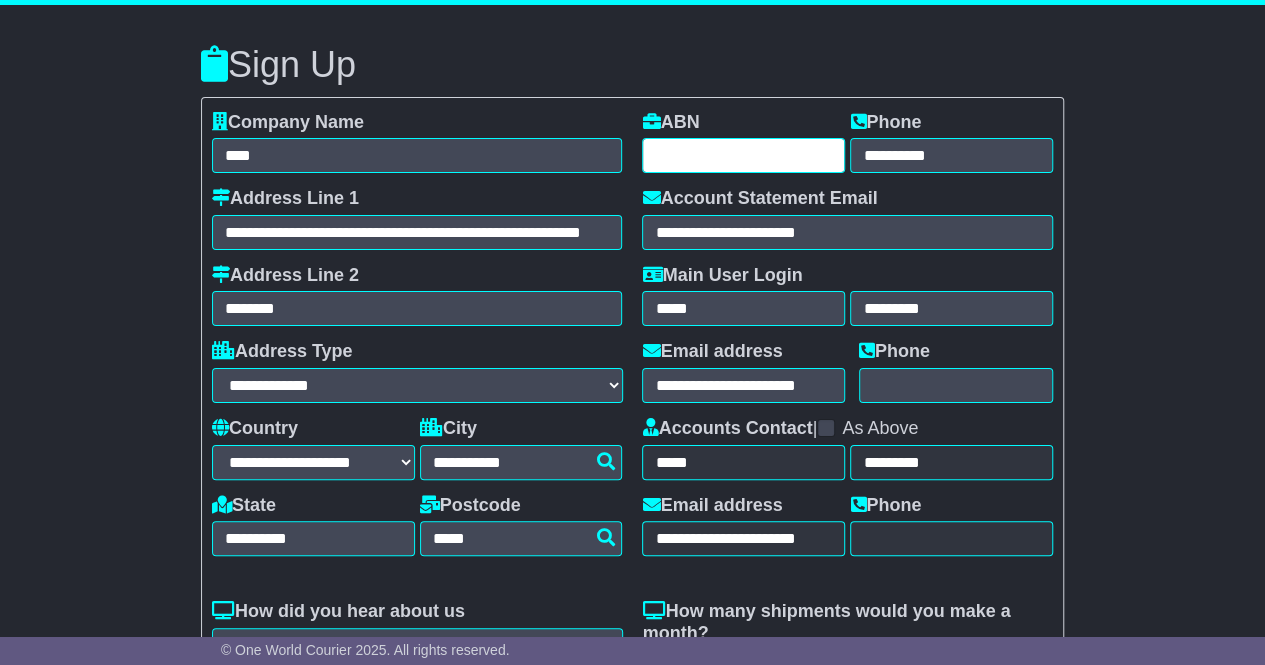 click at bounding box center [743, 155] 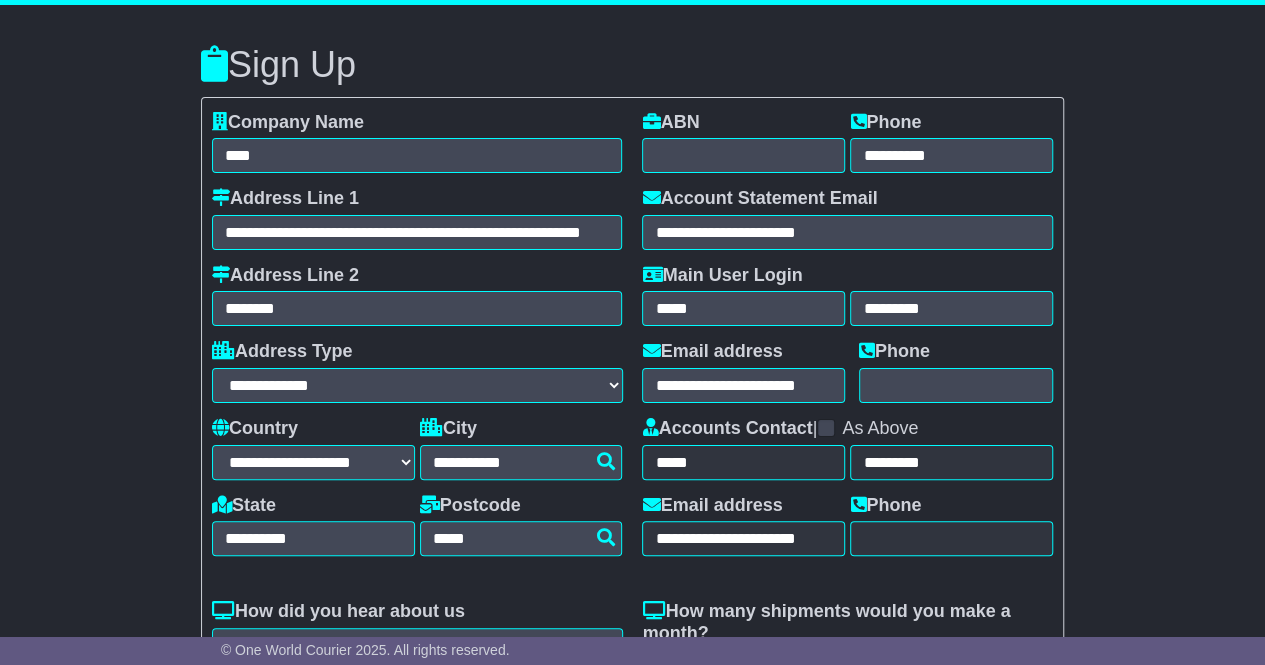 click at bounding box center (651, 121) 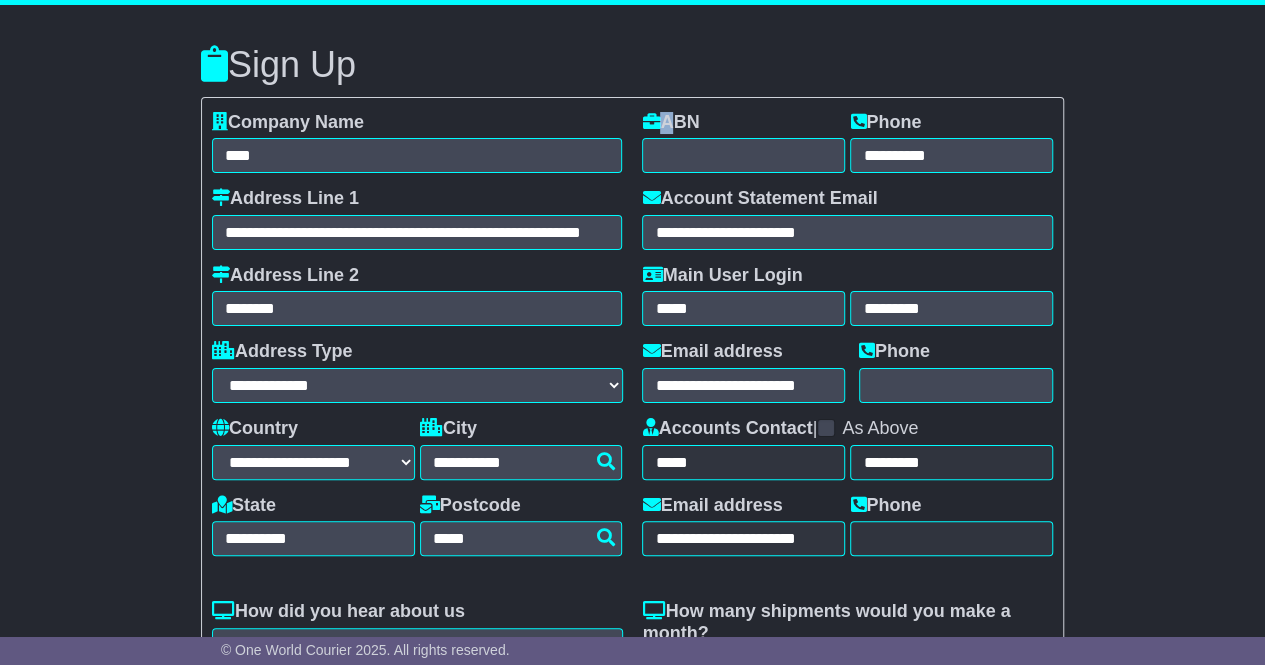 click at bounding box center [651, 121] 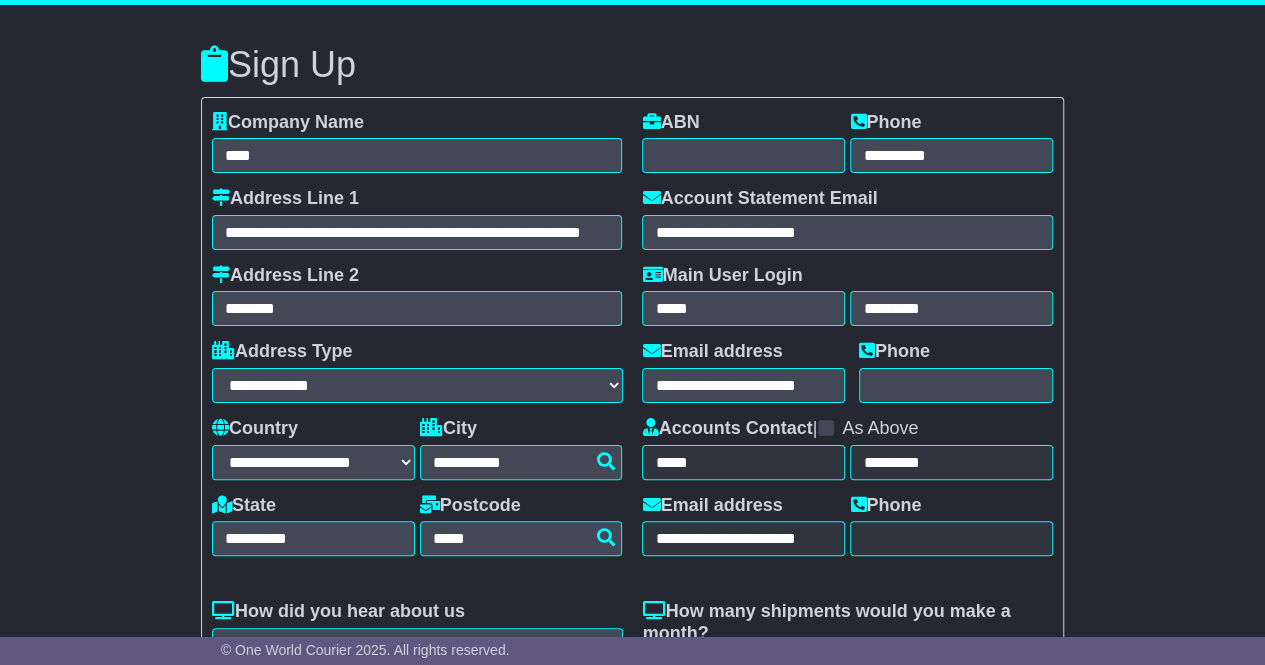 click at bounding box center (651, 121) 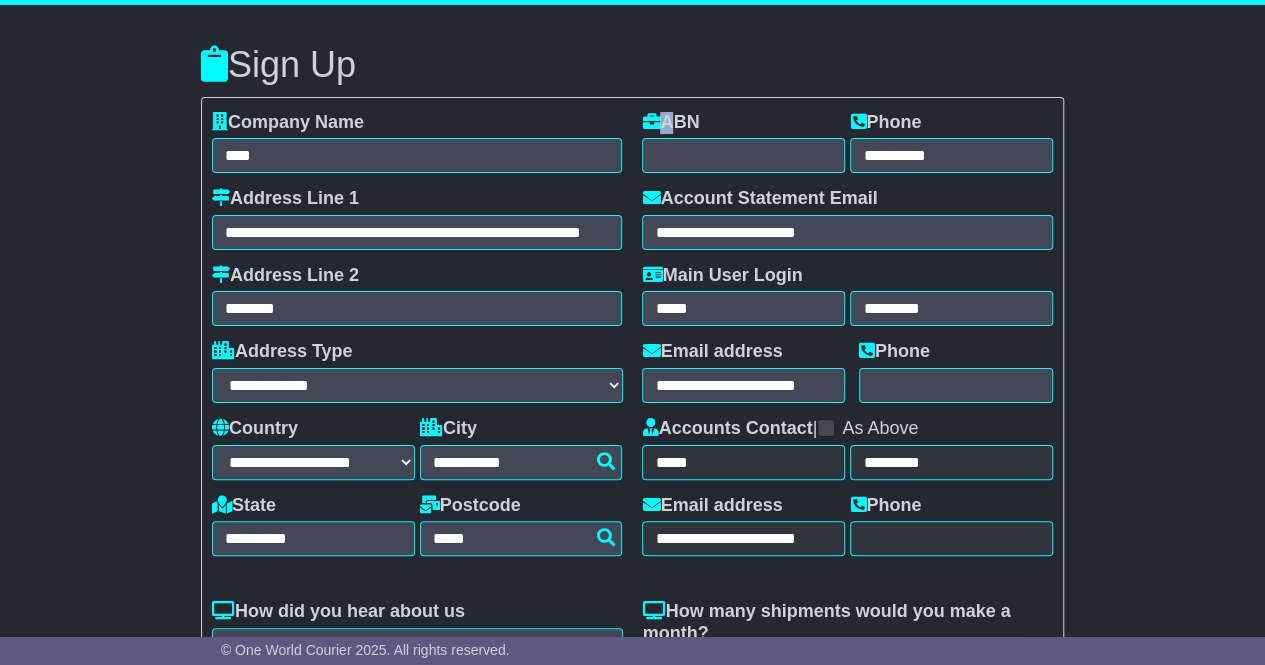 click at bounding box center (651, 121) 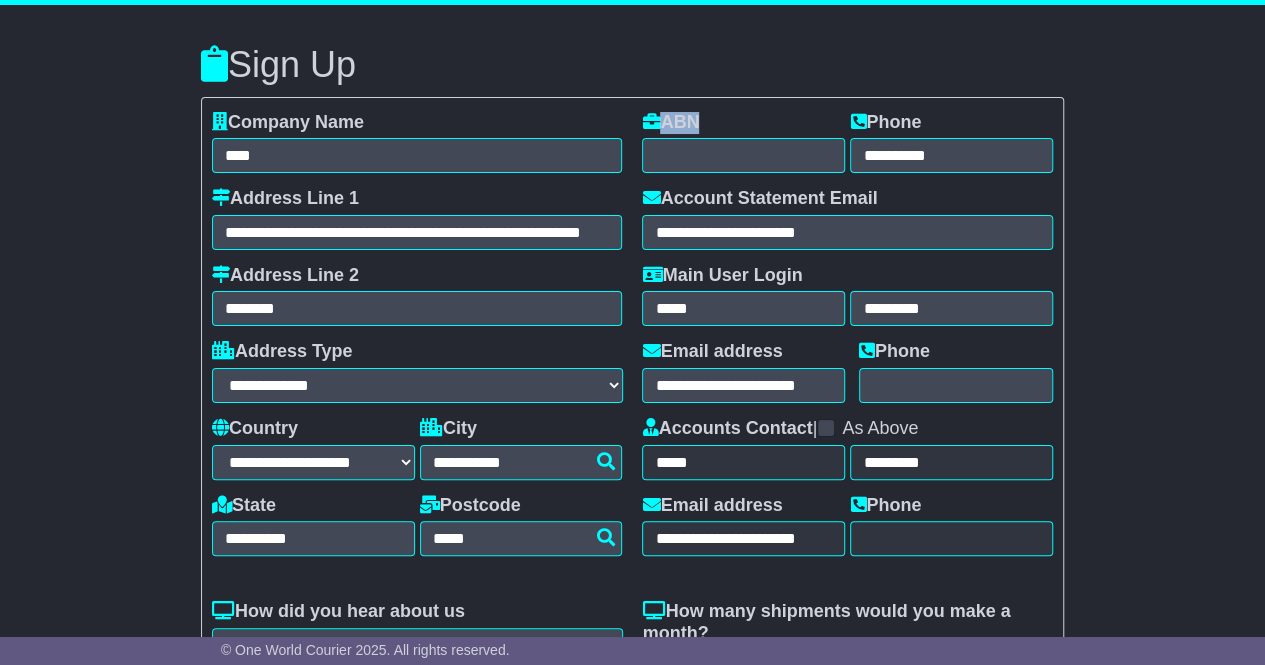 click at bounding box center [651, 121] 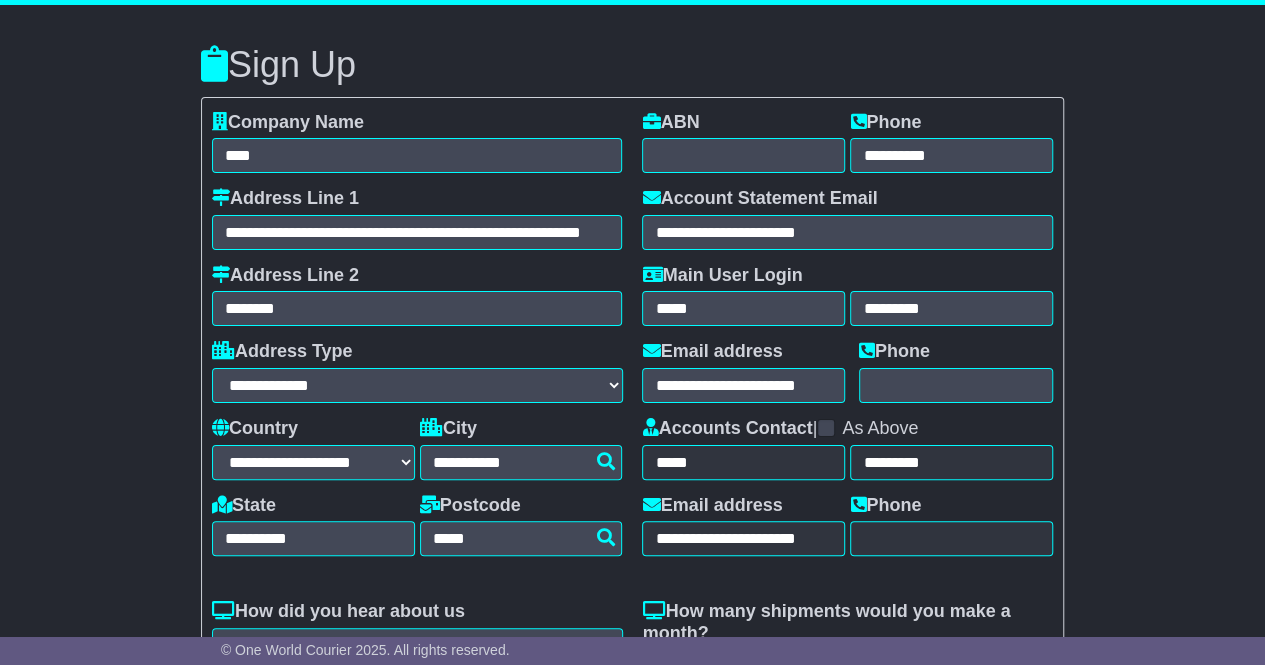 click on "**********" at bounding box center (632, 532) 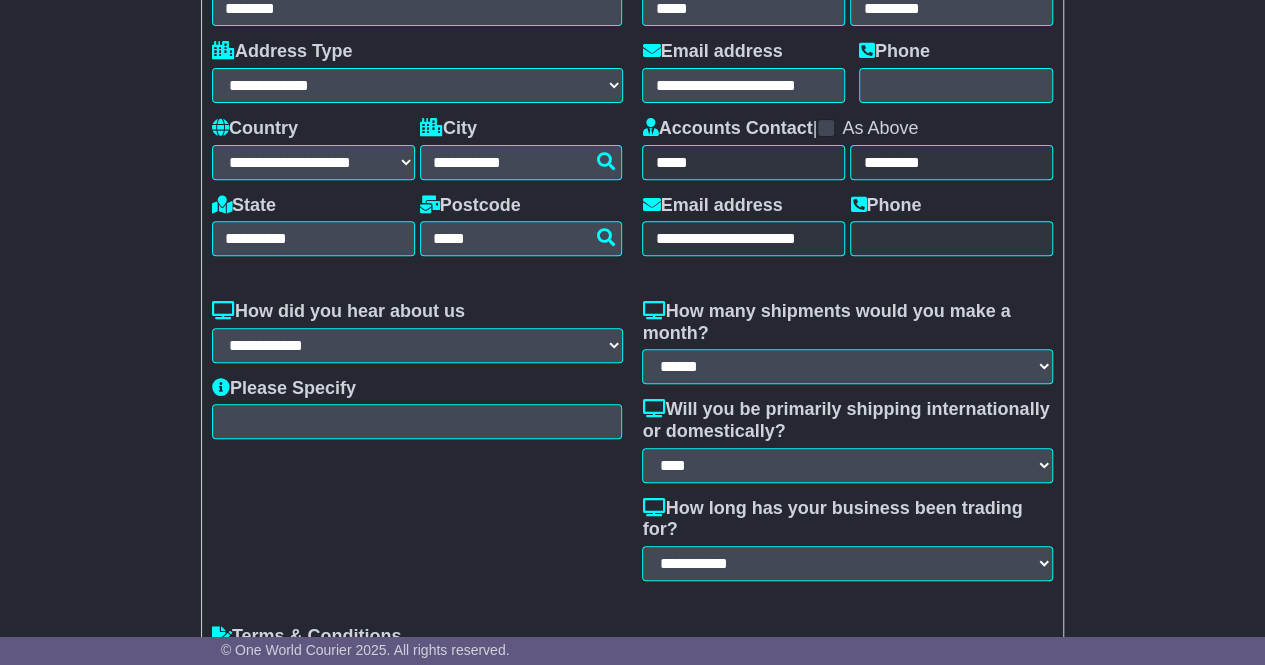 scroll, scrollTop: 0, scrollLeft: 0, axis: both 